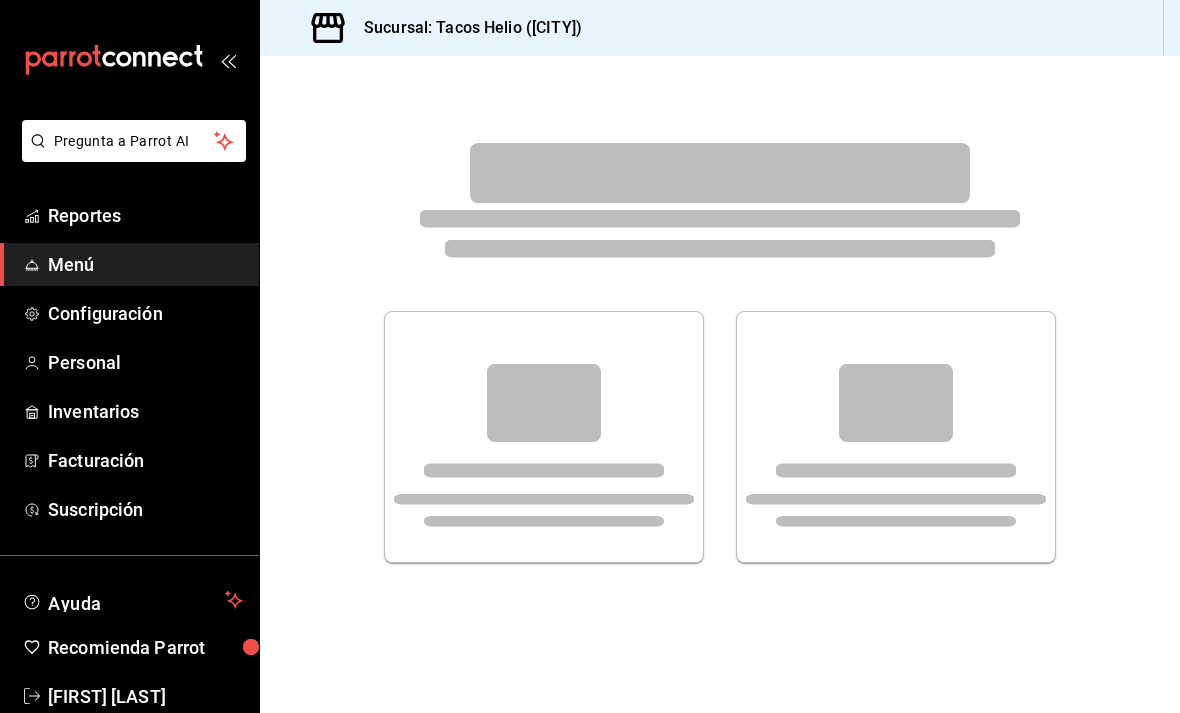 scroll, scrollTop: 0, scrollLeft: 0, axis: both 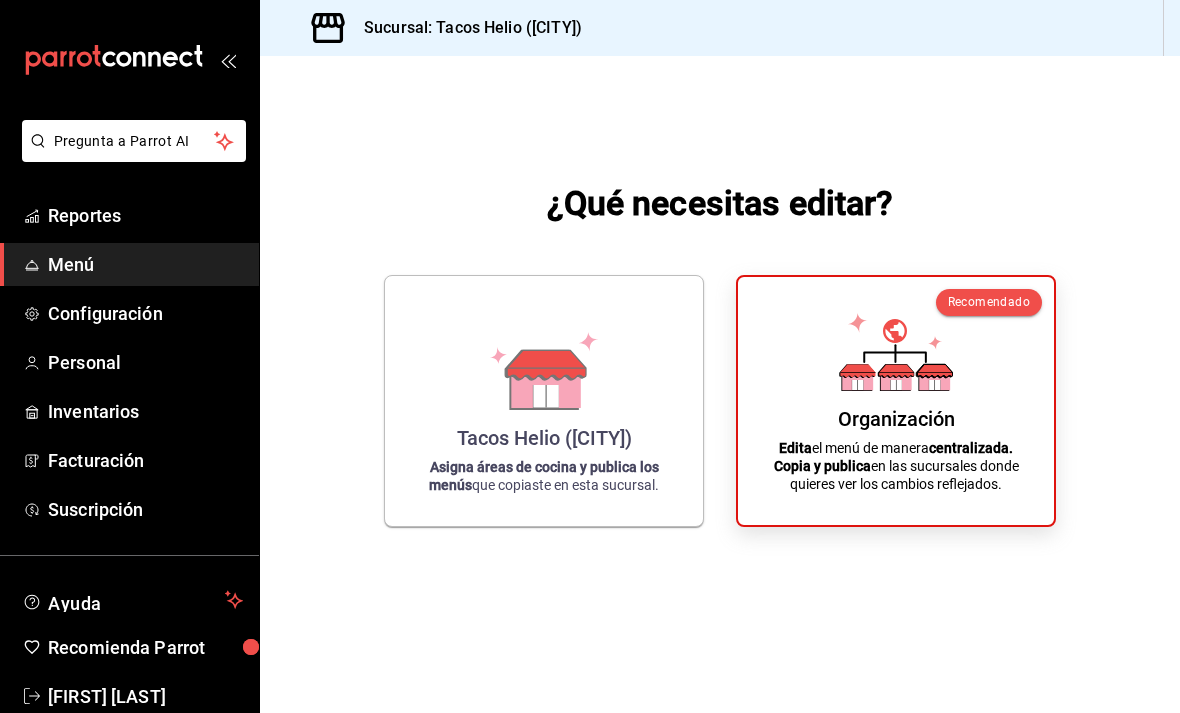 click on "centralizada." at bounding box center [971, 448] 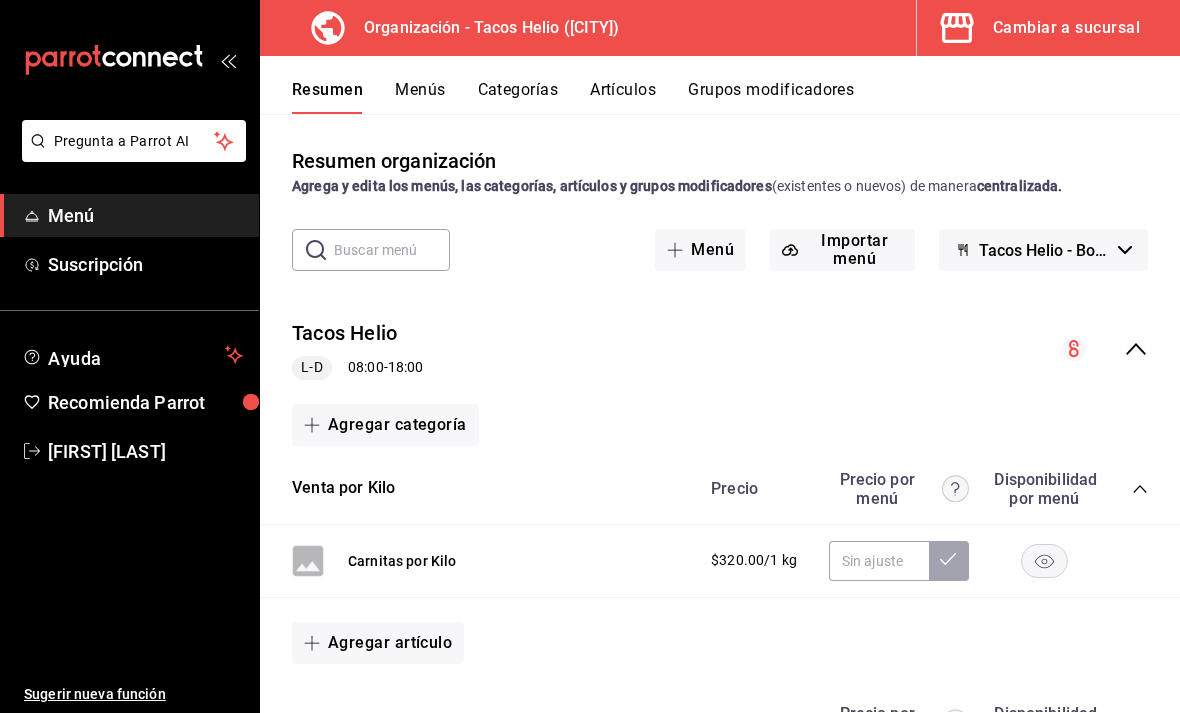 scroll, scrollTop: 0, scrollLeft: 0, axis: both 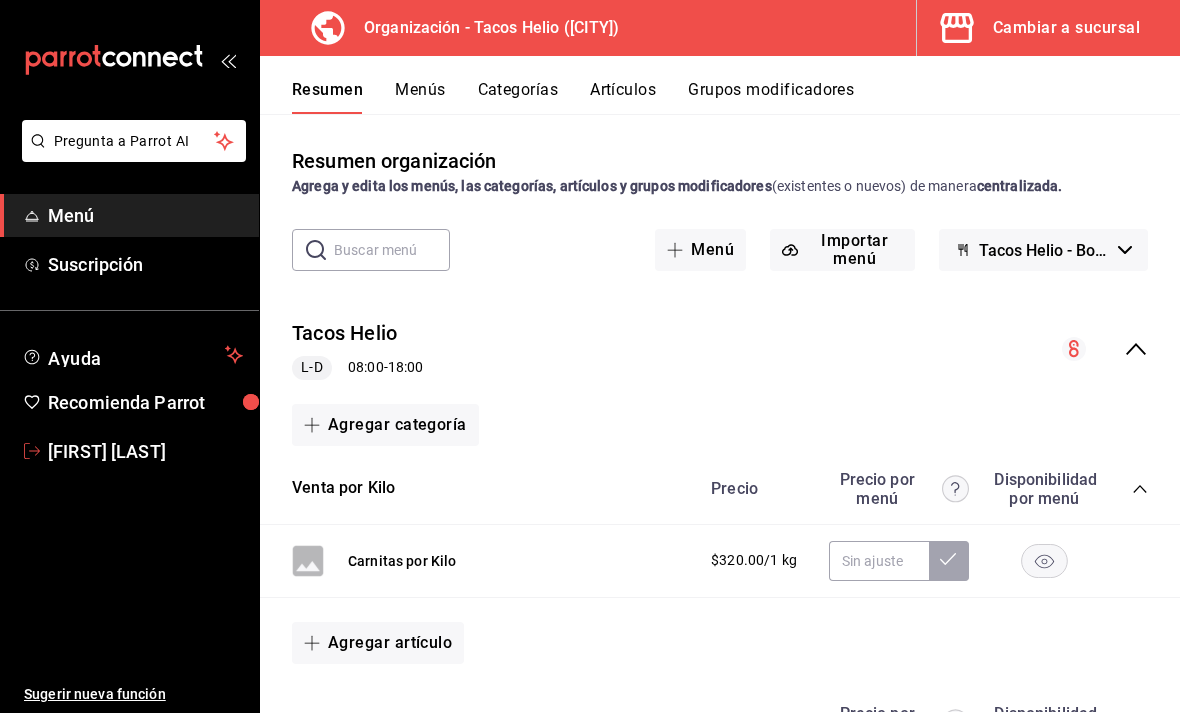 click on "[FIRST] [LAST]" at bounding box center [145, 451] 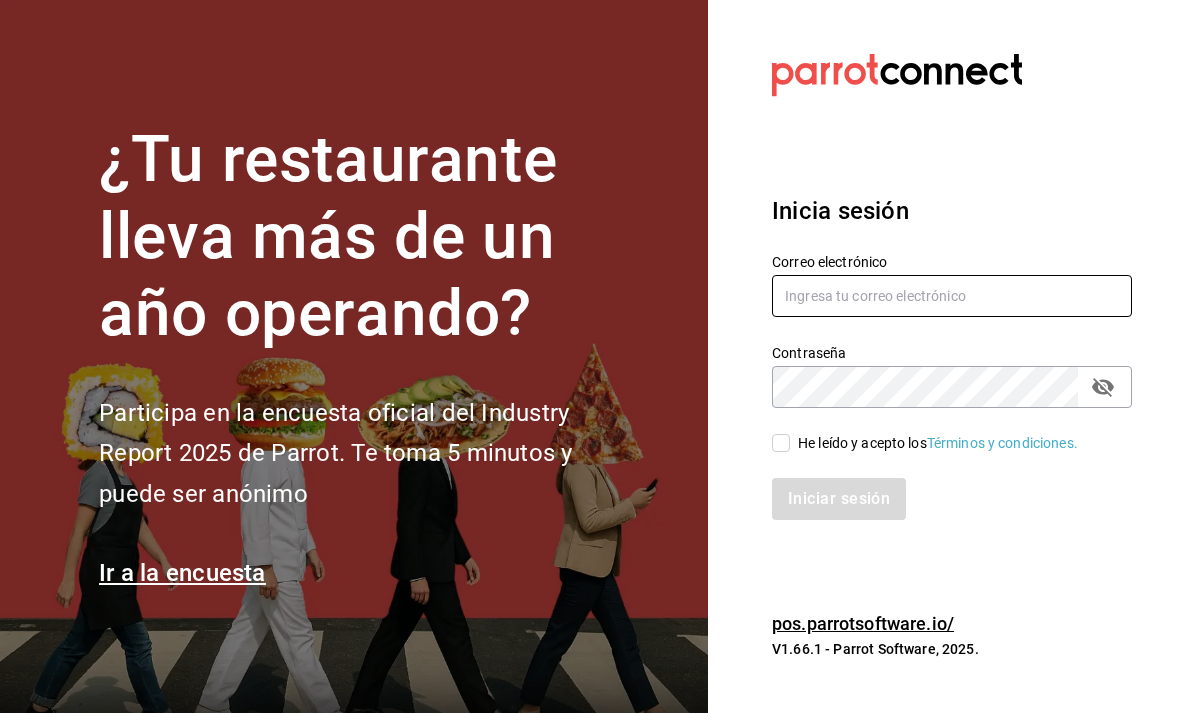 click at bounding box center [952, 296] 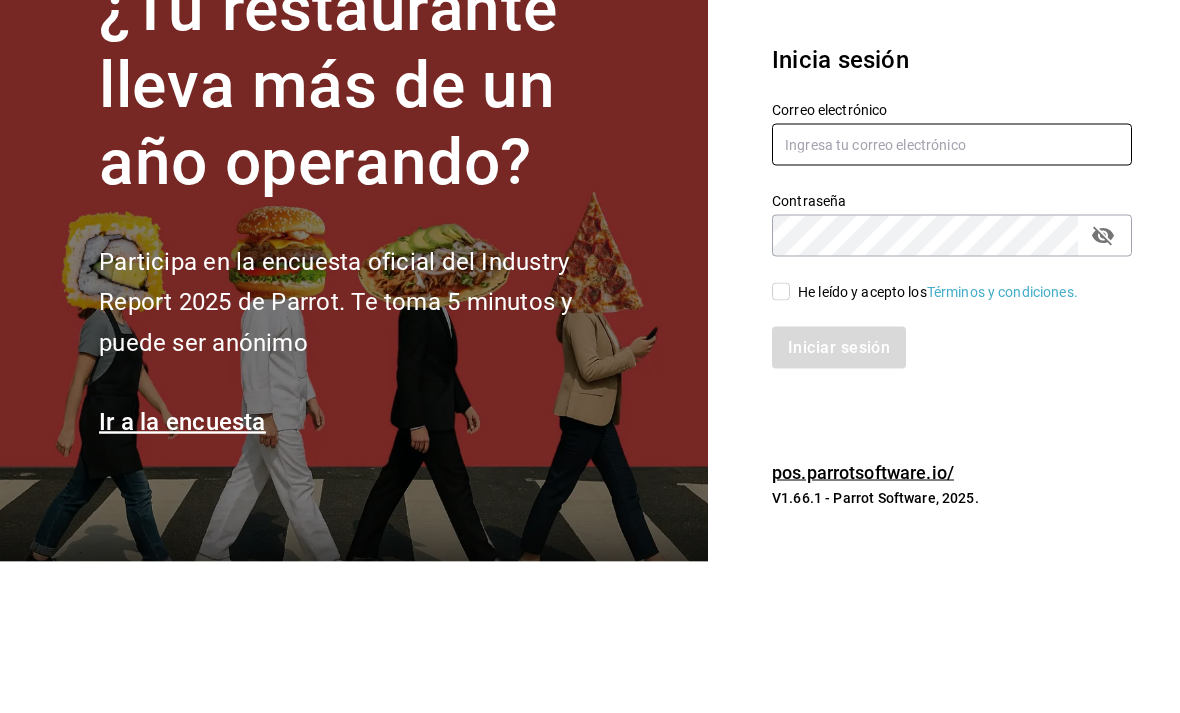 type on "[EMAIL]" 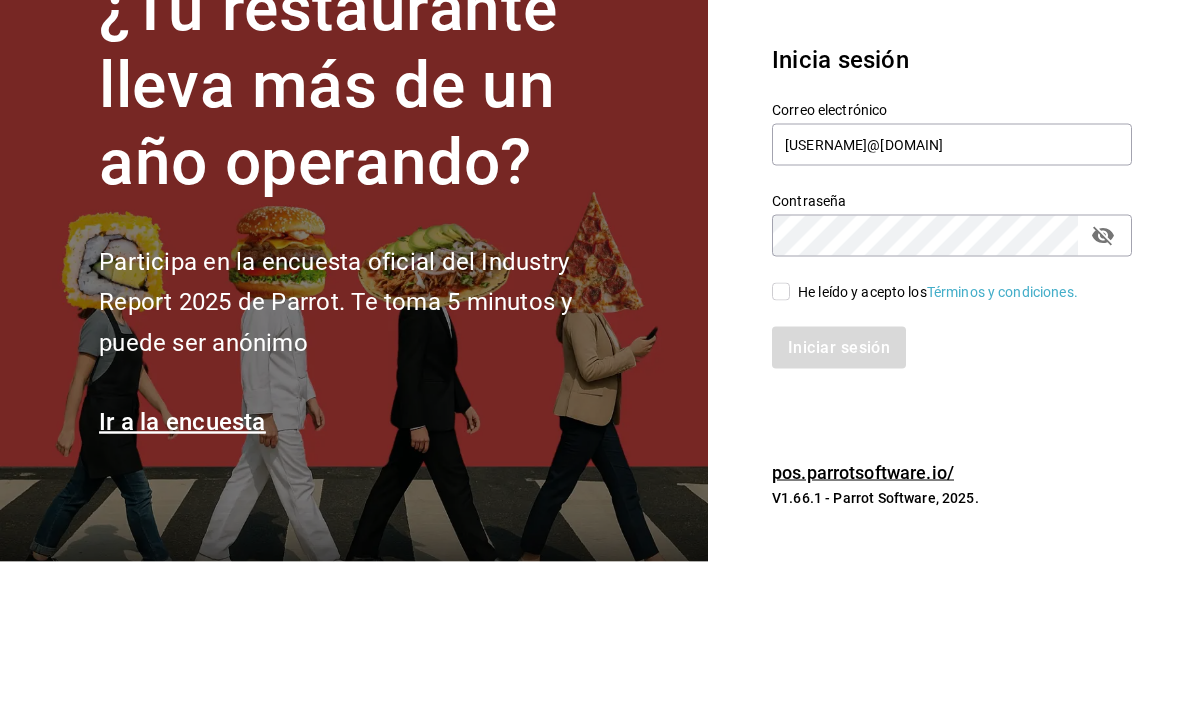 scroll, scrollTop: 64, scrollLeft: 0, axis: vertical 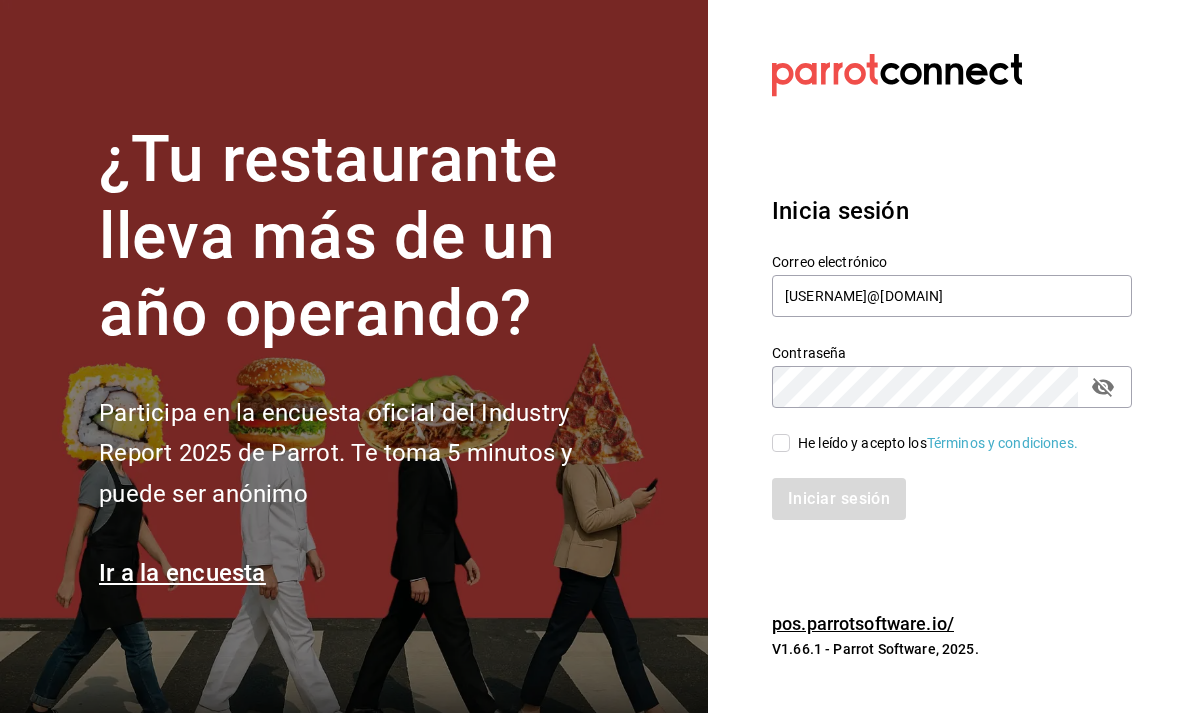 click on "He leído y acepto los  Términos y condiciones." at bounding box center [781, 443] 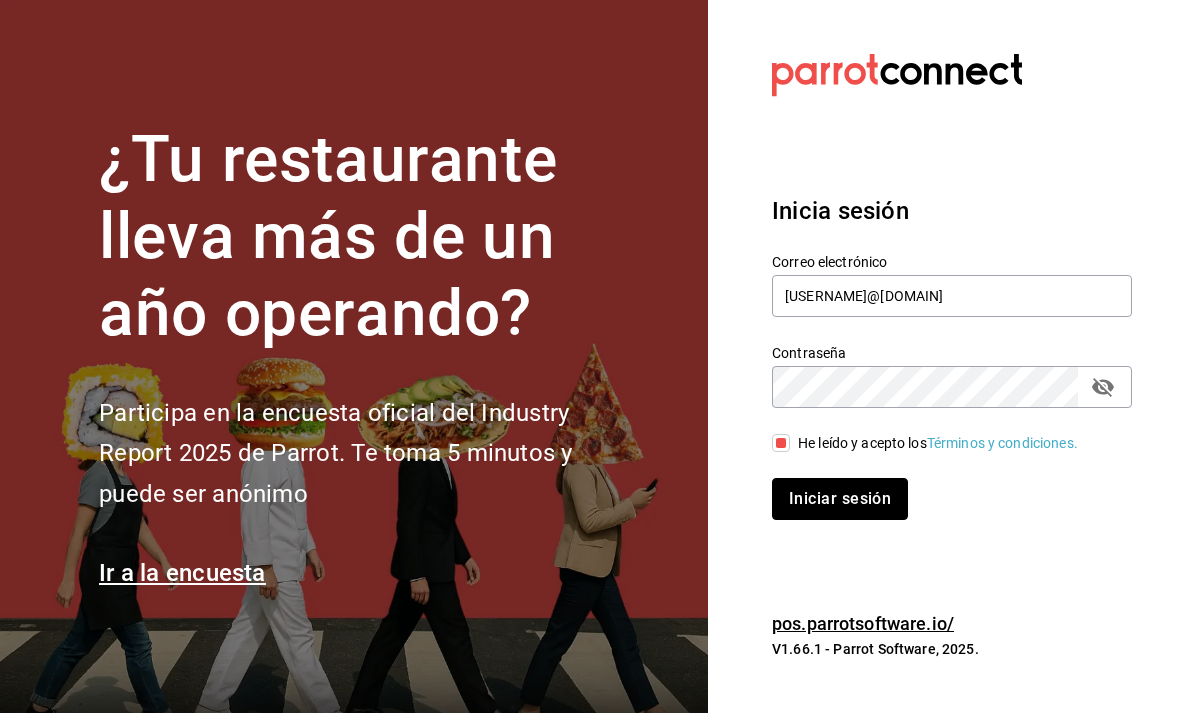click on "Iniciar sesión" at bounding box center [840, 499] 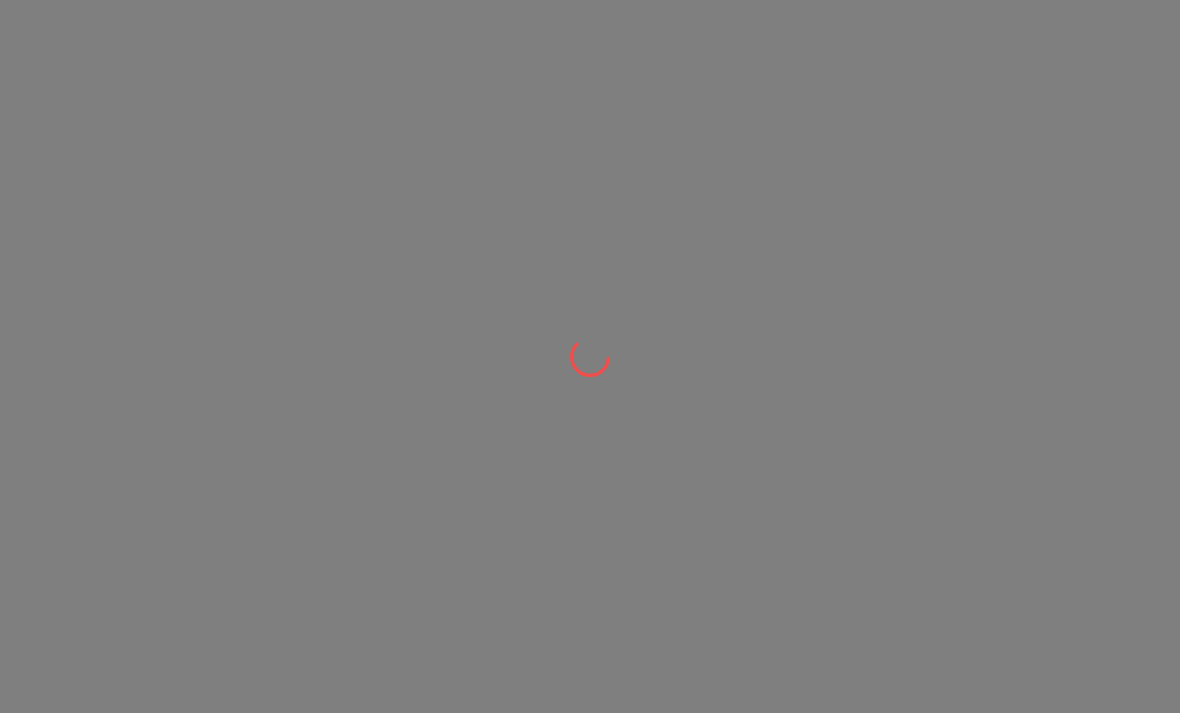 scroll, scrollTop: 0, scrollLeft: 0, axis: both 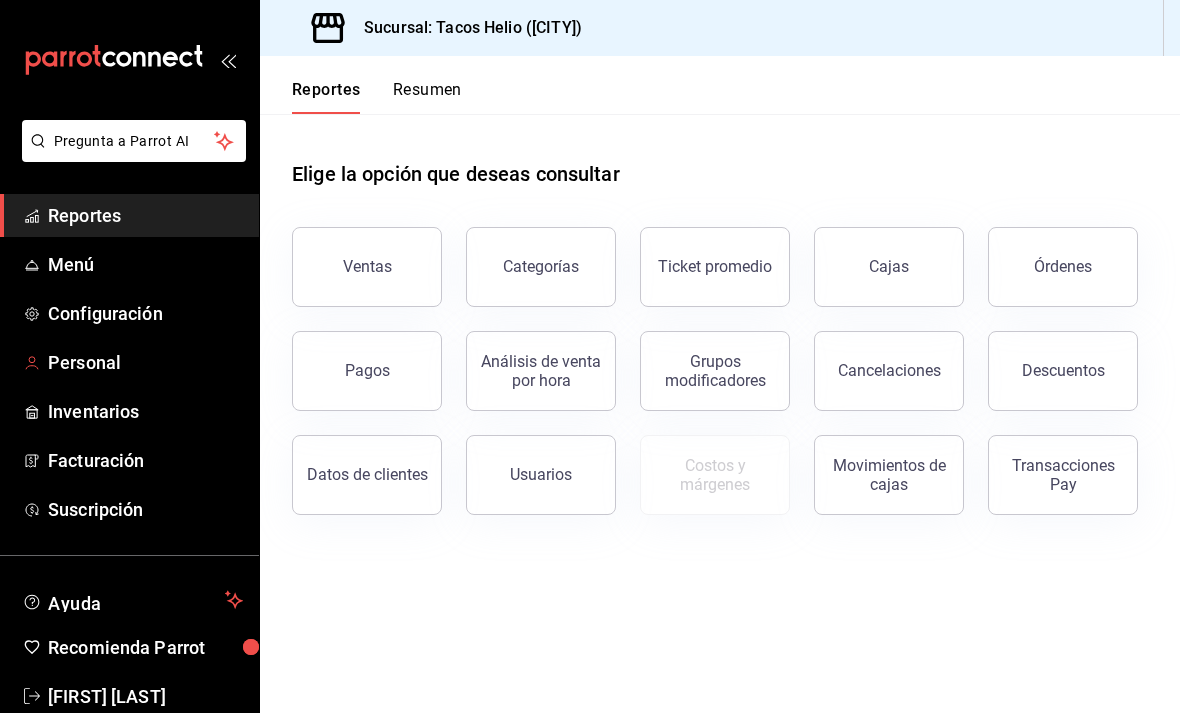 click on "Personal" at bounding box center [145, 362] 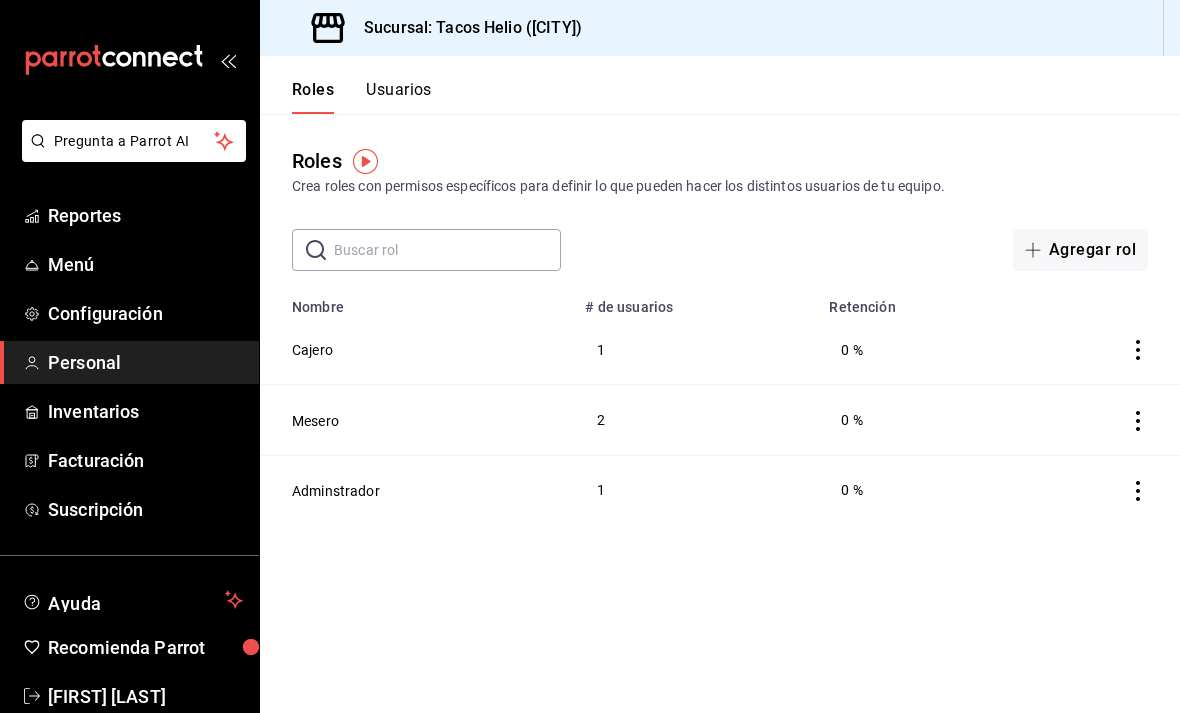 click on "Mesero" at bounding box center (315, 421) 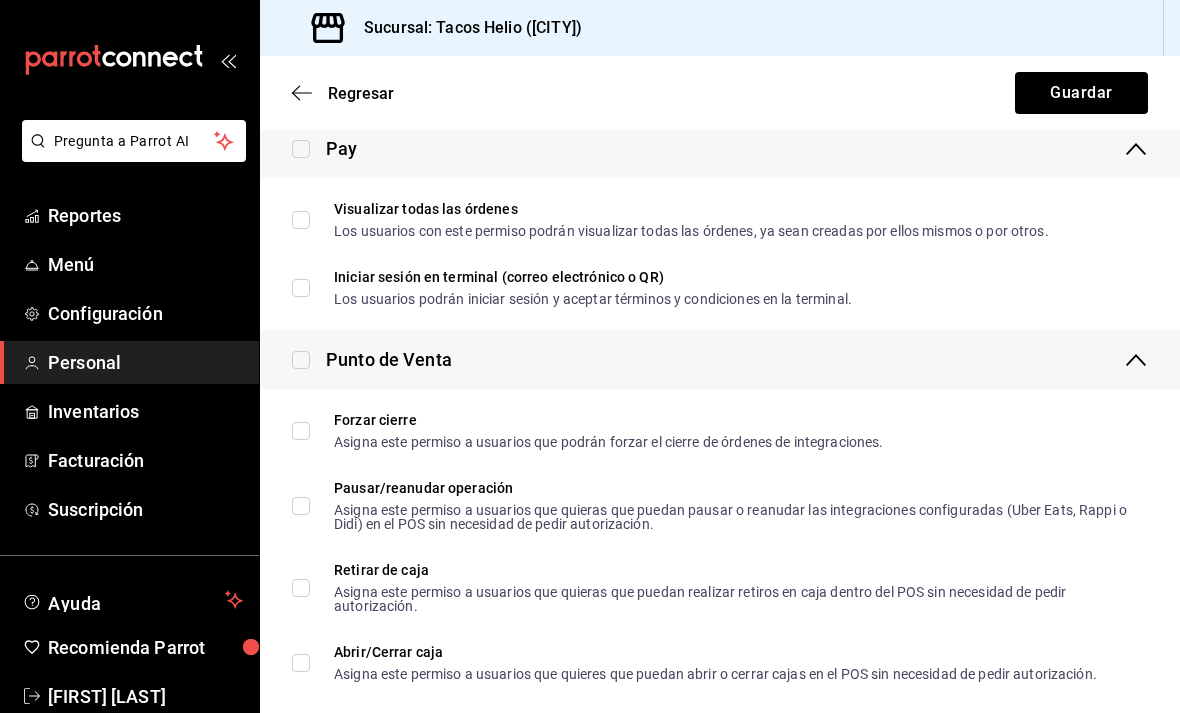 scroll, scrollTop: 2142, scrollLeft: 0, axis: vertical 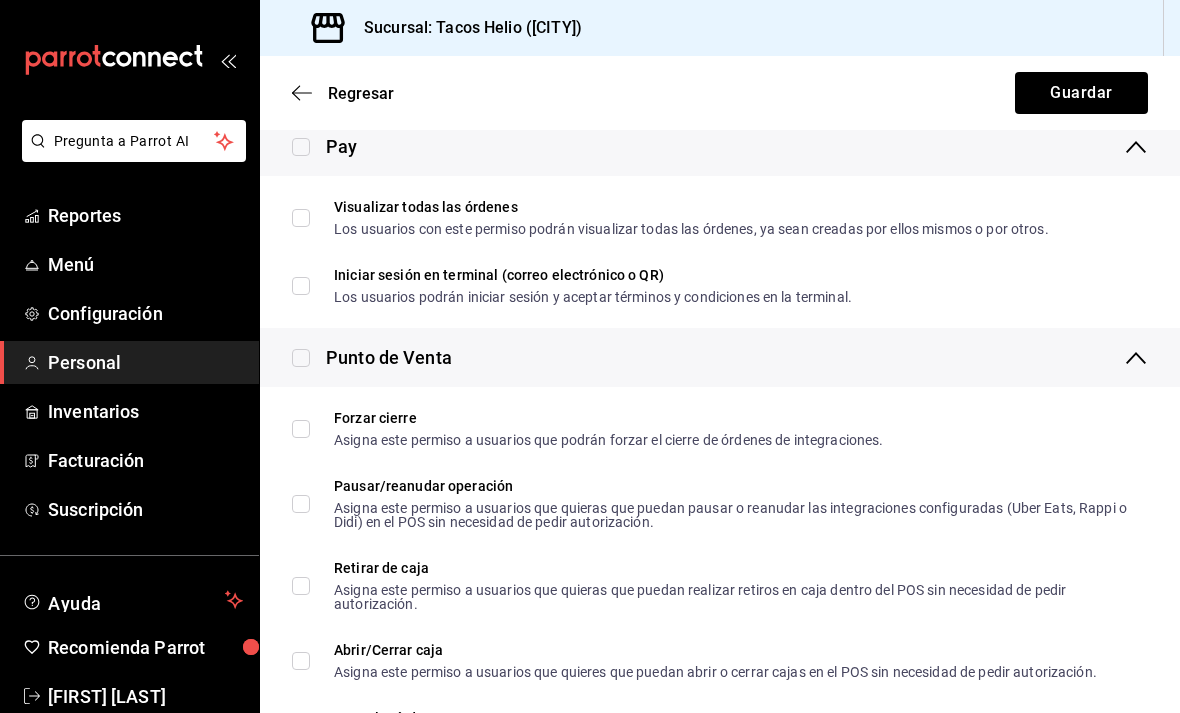 click on "Visualizar todas las órdenes Los usuarios con este permiso podrán visualizar todas las órdenes, ya sean creadas por ellos mismos o por otros." at bounding box center (301, 218) 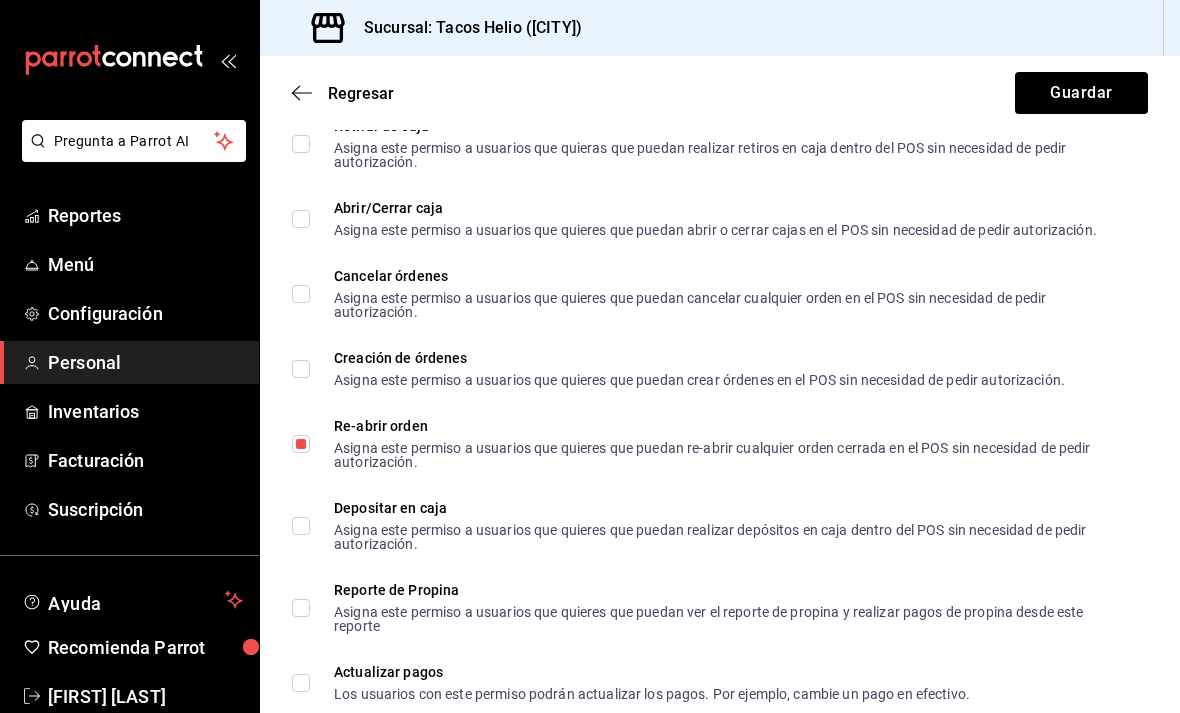 scroll, scrollTop: 2590, scrollLeft: 0, axis: vertical 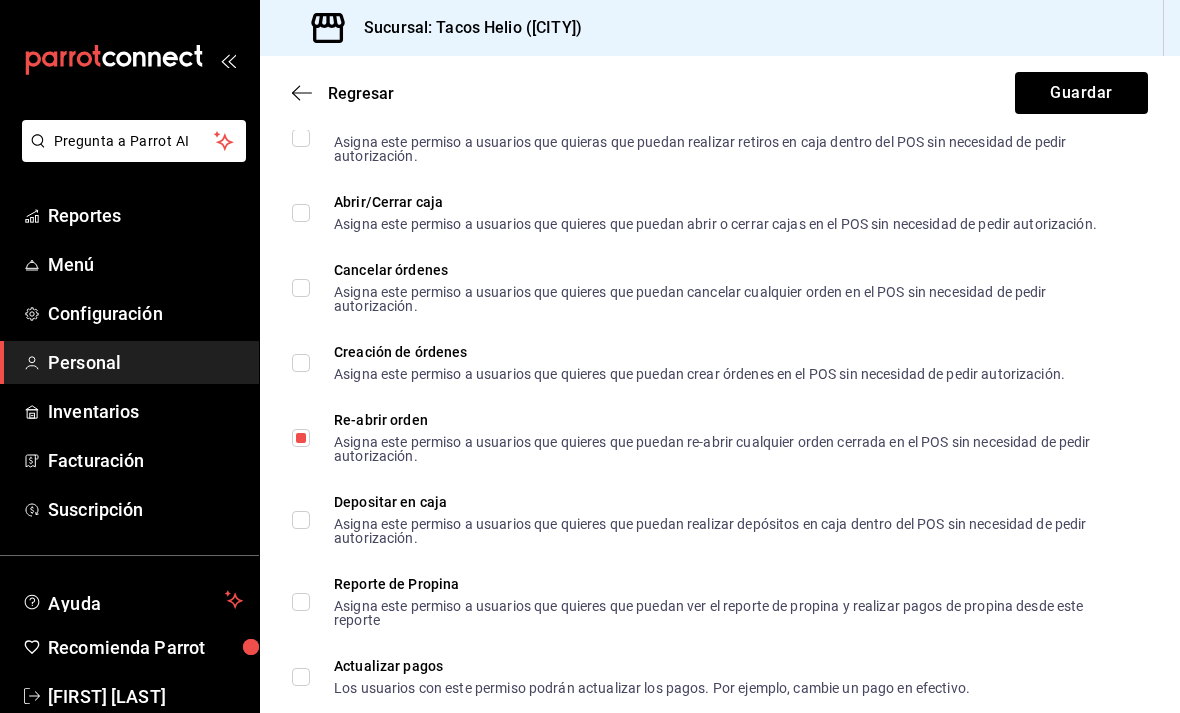 click on "Creación de órdenes Asigna este permiso a usuarios que quieres que puedan crear órdenes en el POS sin necesidad de pedir autorización." at bounding box center (301, 363) 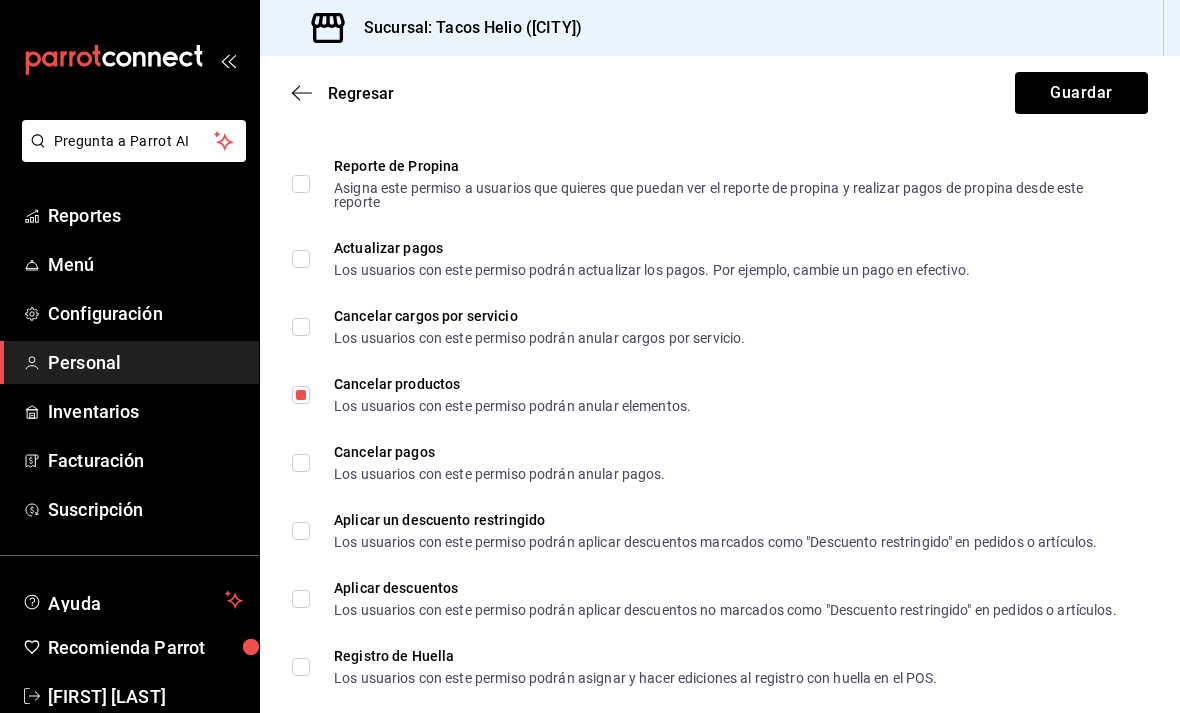 scroll, scrollTop: 3017, scrollLeft: 0, axis: vertical 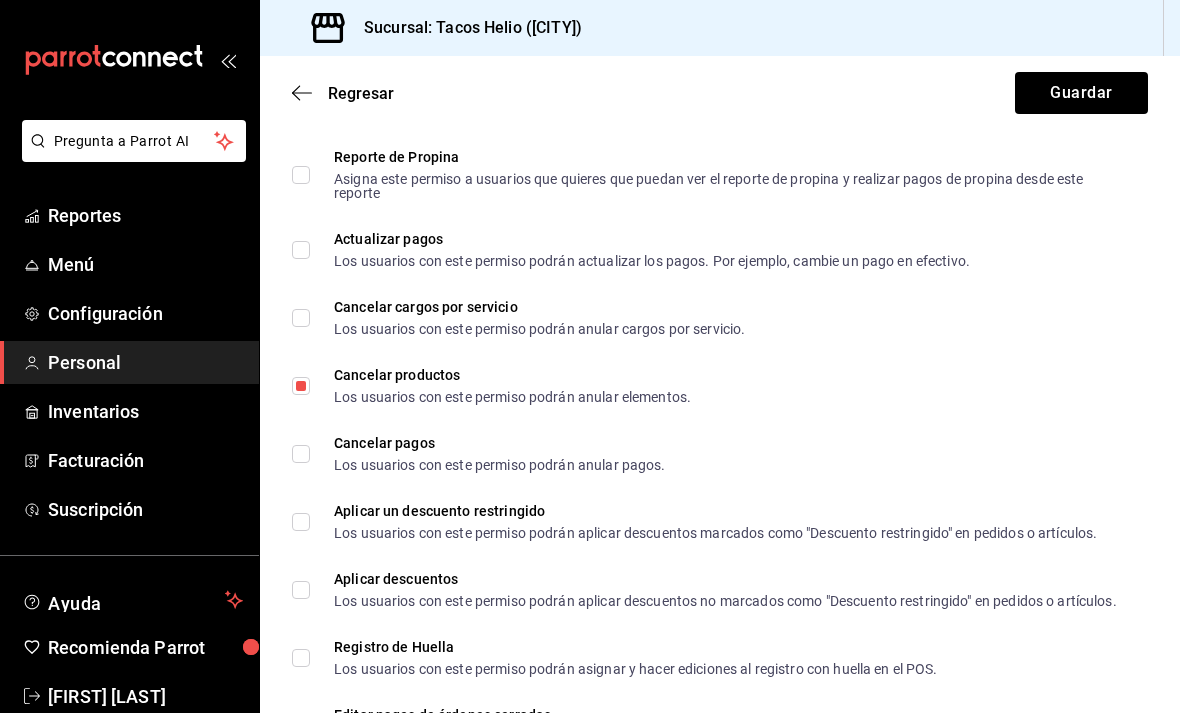 click on "Cancelar pagos Los usuarios con este permiso podrán anular pagos." at bounding box center (301, 454) 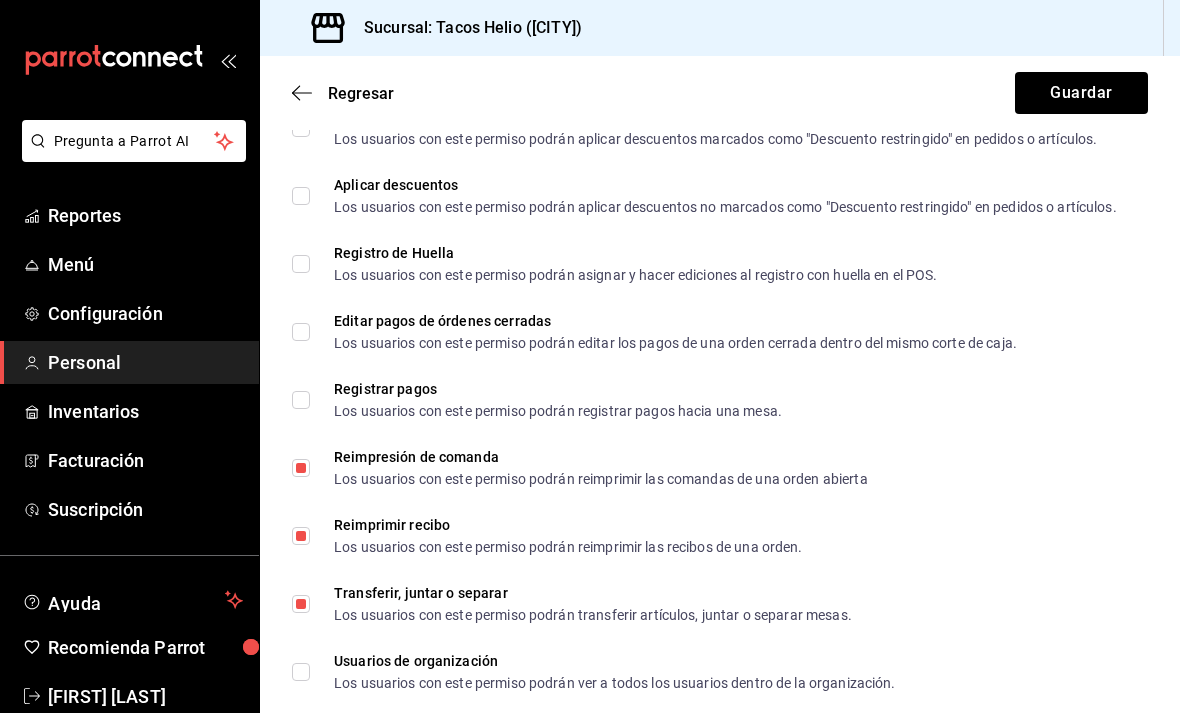 scroll, scrollTop: 3409, scrollLeft: 0, axis: vertical 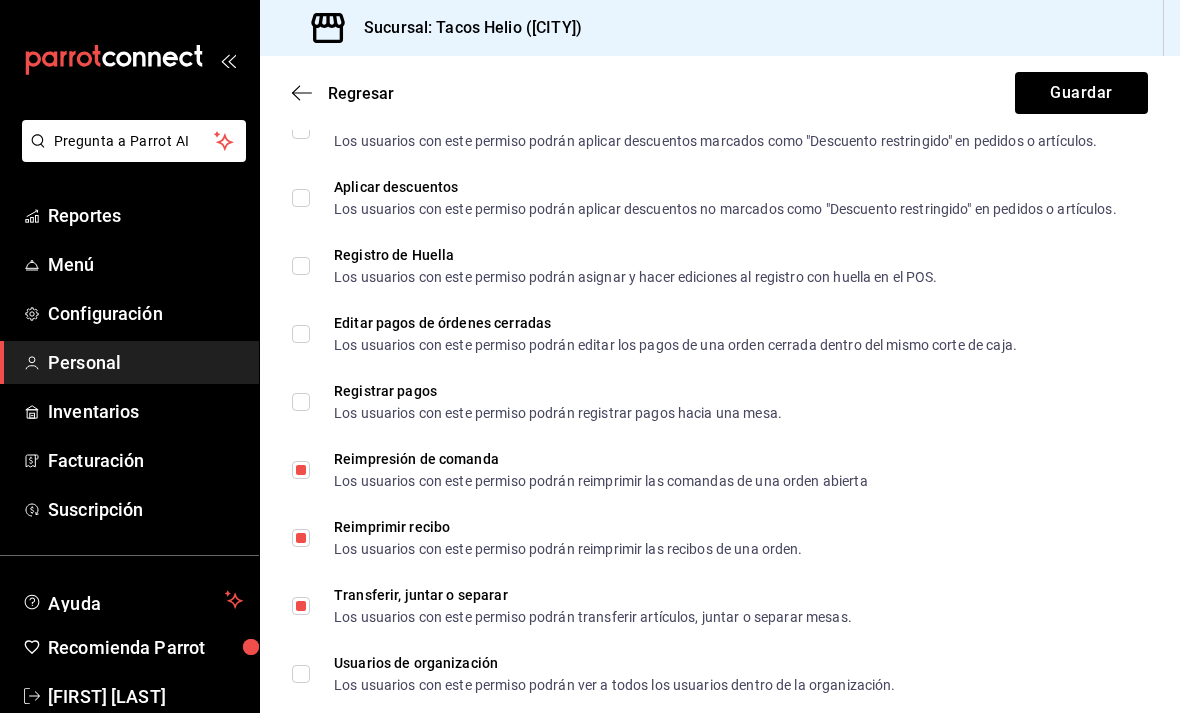 click on "Editar pagos de órdenes cerradas Los usuarios con este permiso podrán editar los pagos de una orden cerrada dentro del mismo corte de caja." at bounding box center [301, 334] 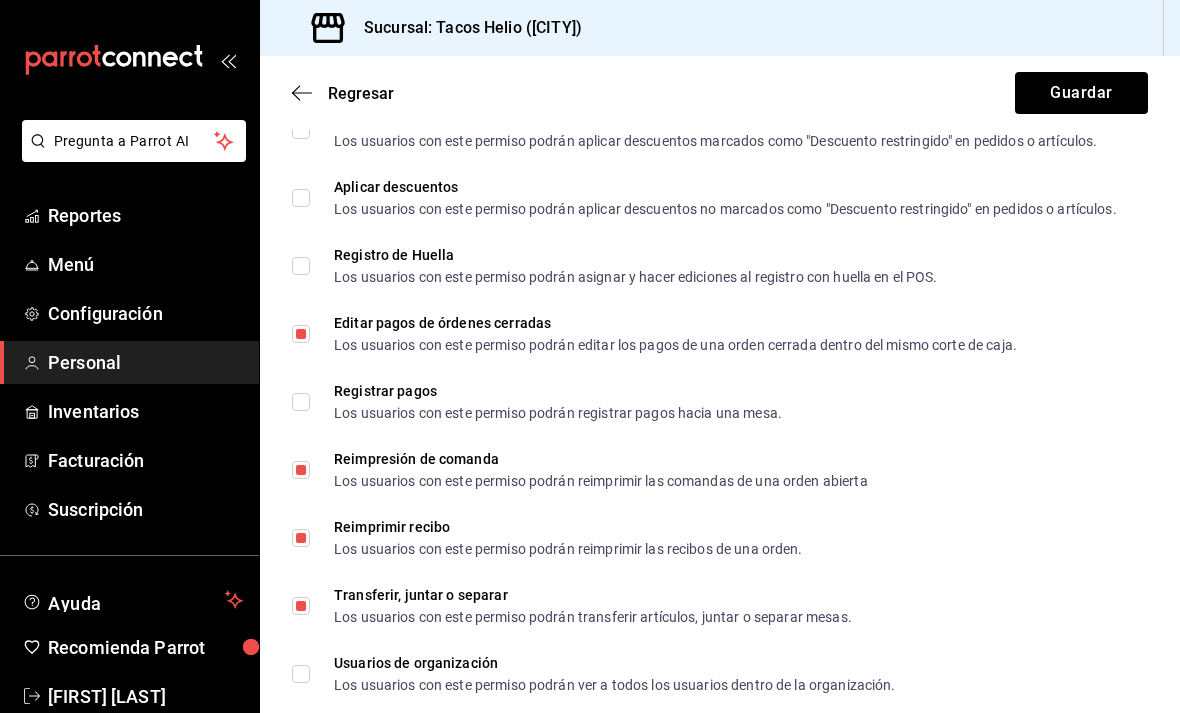 click on "Editar pagos de órdenes cerradas Los usuarios con este permiso podrán editar los pagos de una orden cerrada dentro del mismo corte de caja." at bounding box center (301, 334) 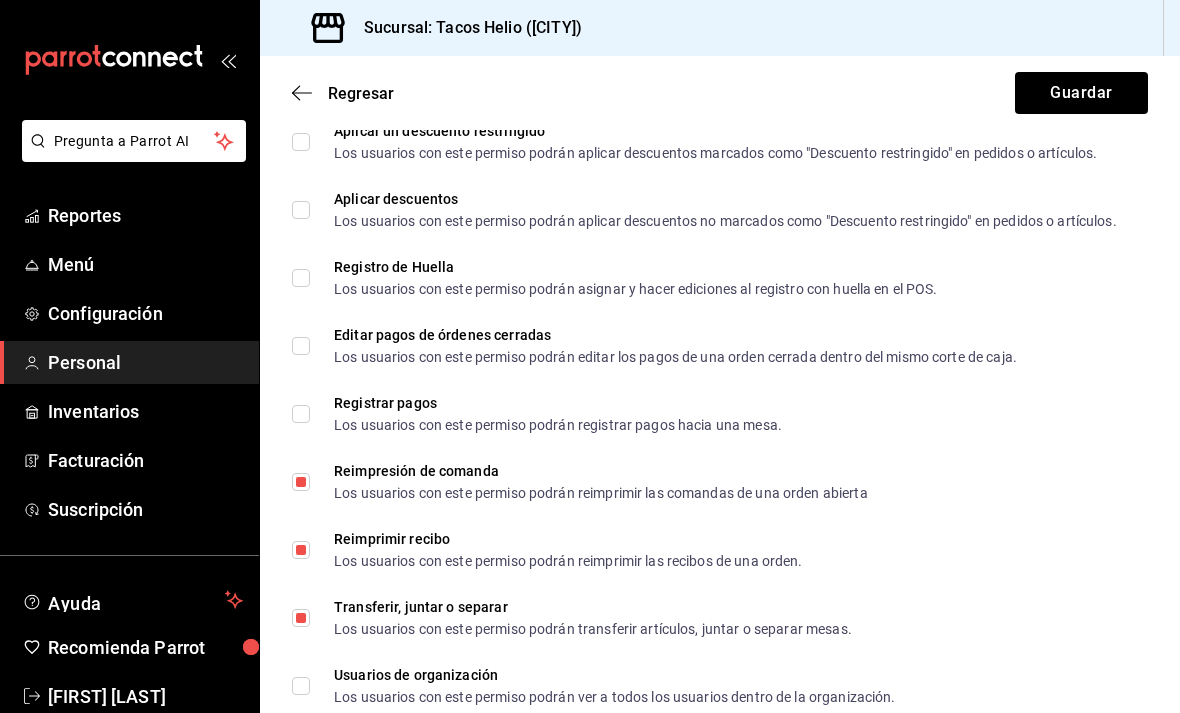 scroll, scrollTop: 3395, scrollLeft: 0, axis: vertical 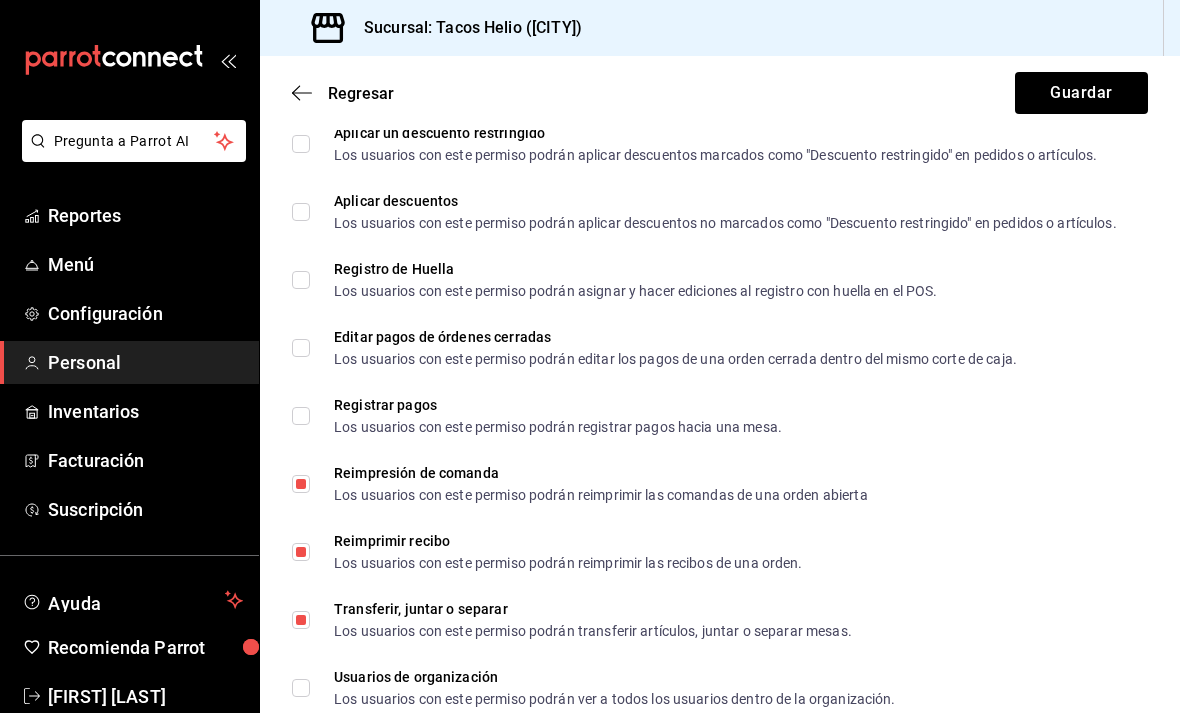 click on "Registrar pagos Los usuarios con este permiso podrán registrar pagos hacia una mesa." at bounding box center (301, 416) 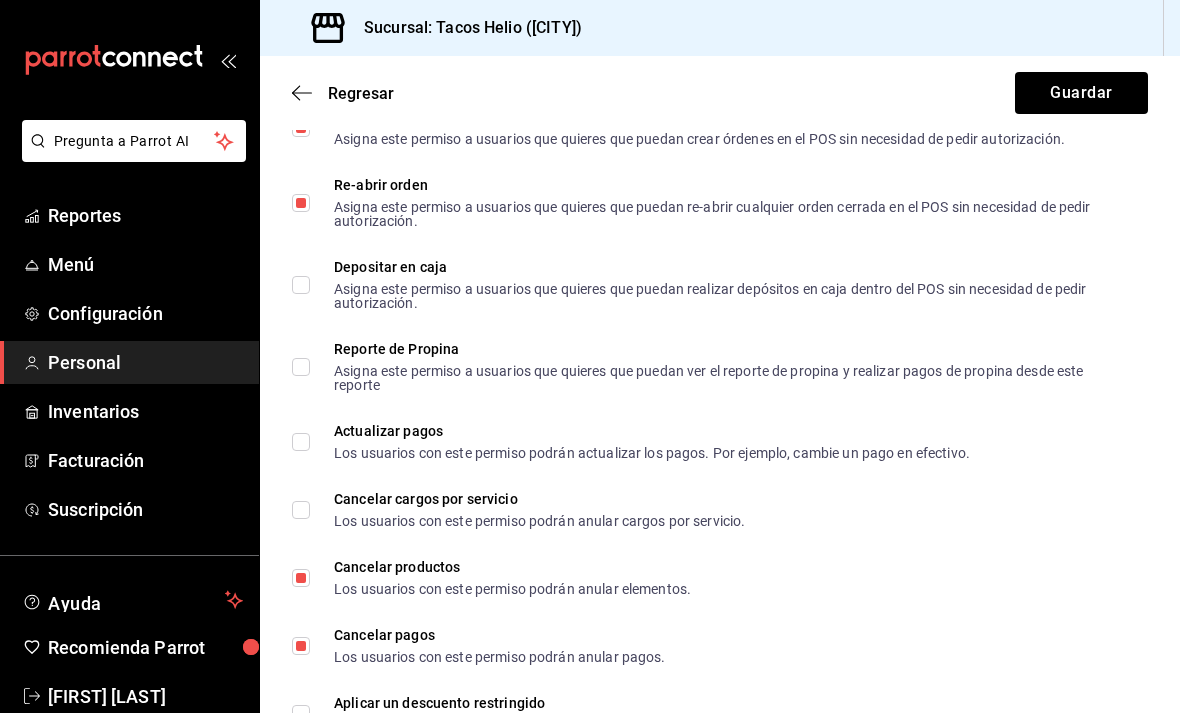 scroll, scrollTop: 2818, scrollLeft: 0, axis: vertical 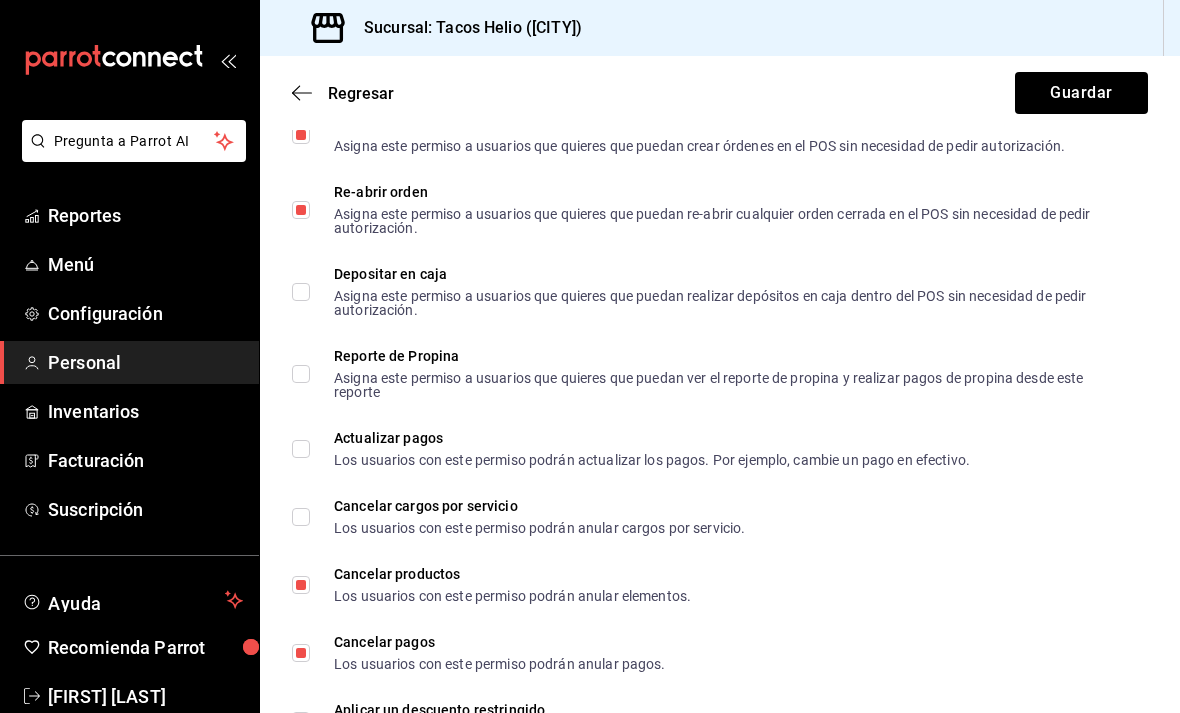 click on "Los usuarios con este permiso podrán actualizar los pagos. Por ejemplo, cambie un pago en efectivo." at bounding box center (652, 460) 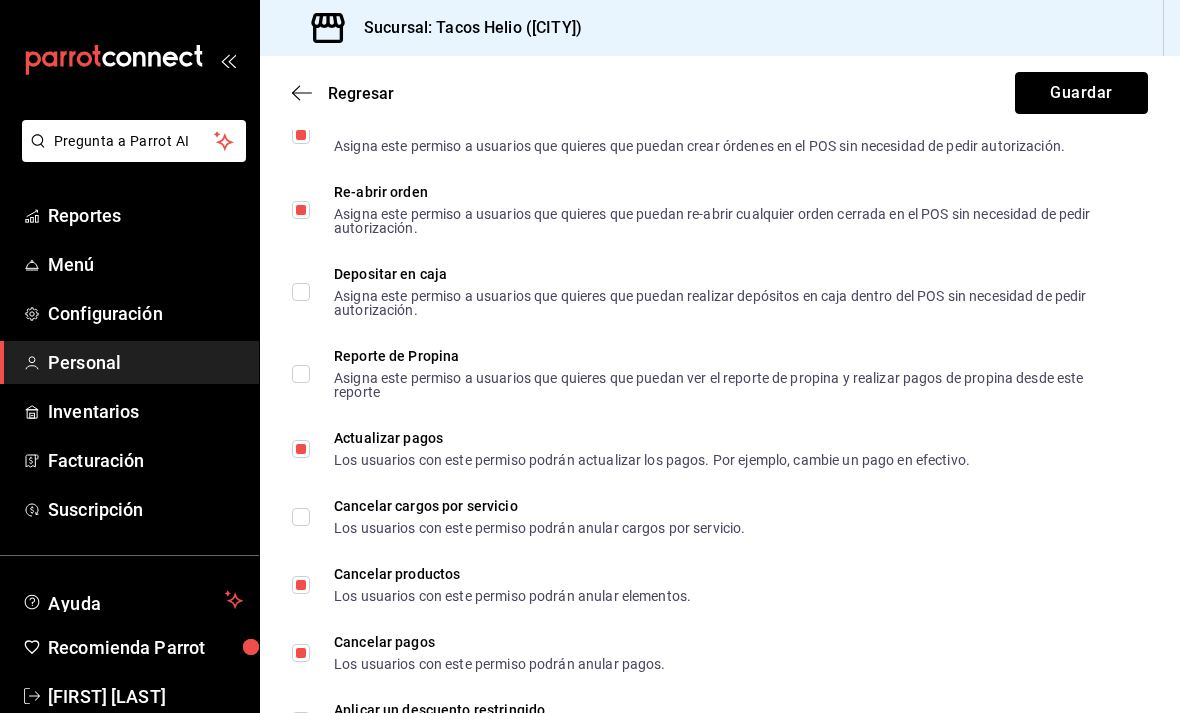 click on "Guardar" at bounding box center (1081, 93) 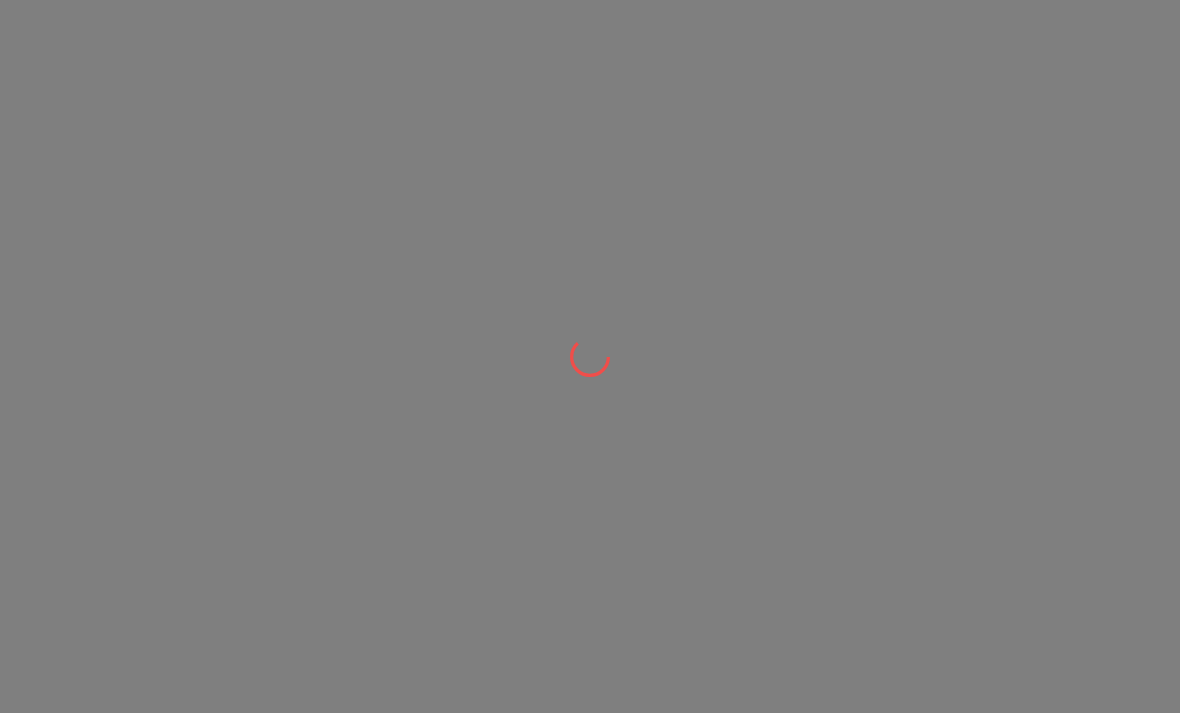 scroll, scrollTop: 0, scrollLeft: 0, axis: both 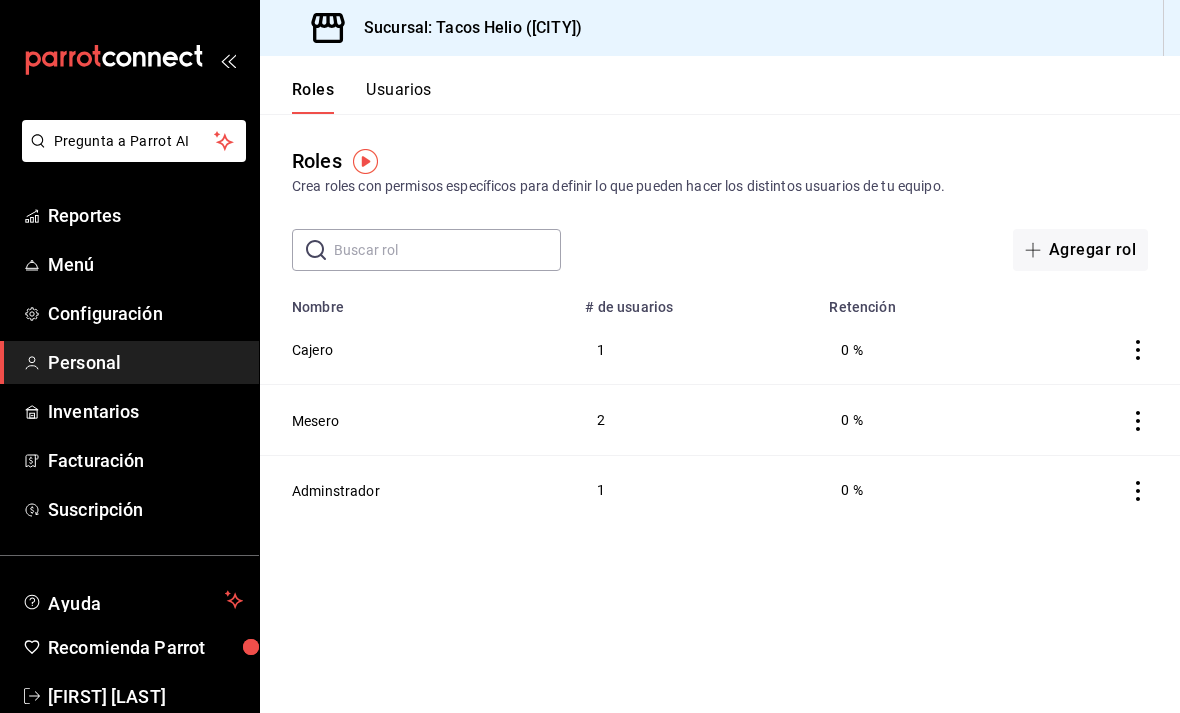 click on "Usuarios" at bounding box center [399, 97] 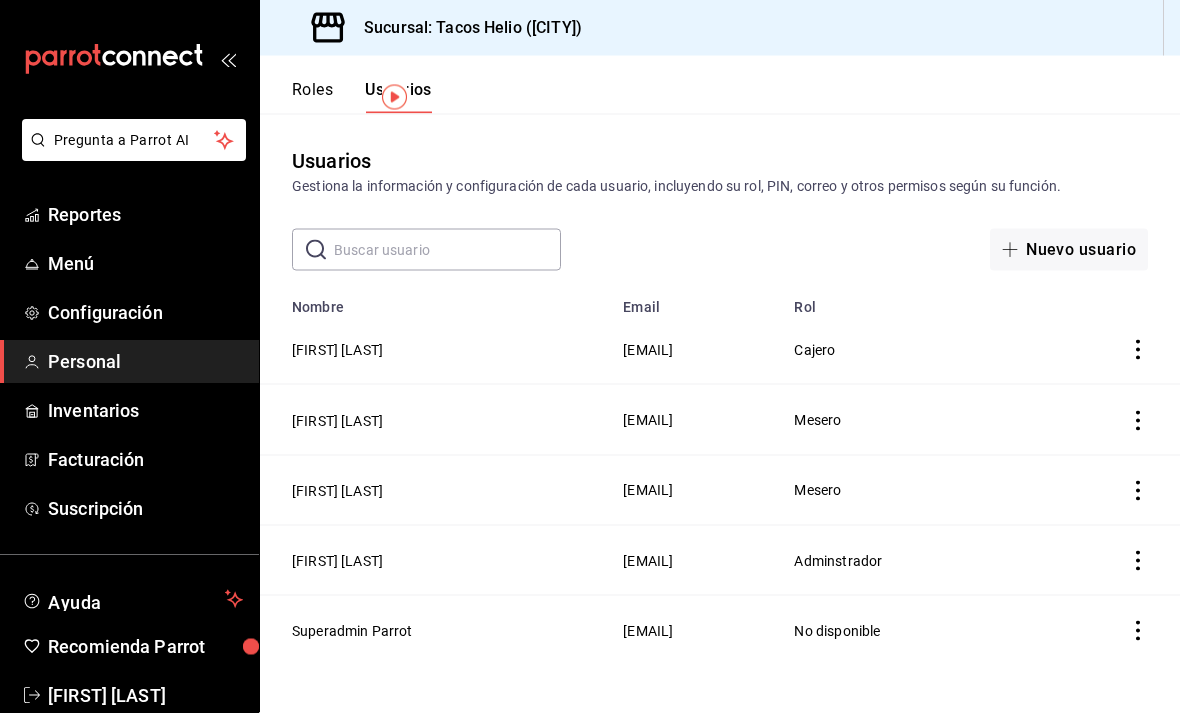 scroll, scrollTop: 16, scrollLeft: 0, axis: vertical 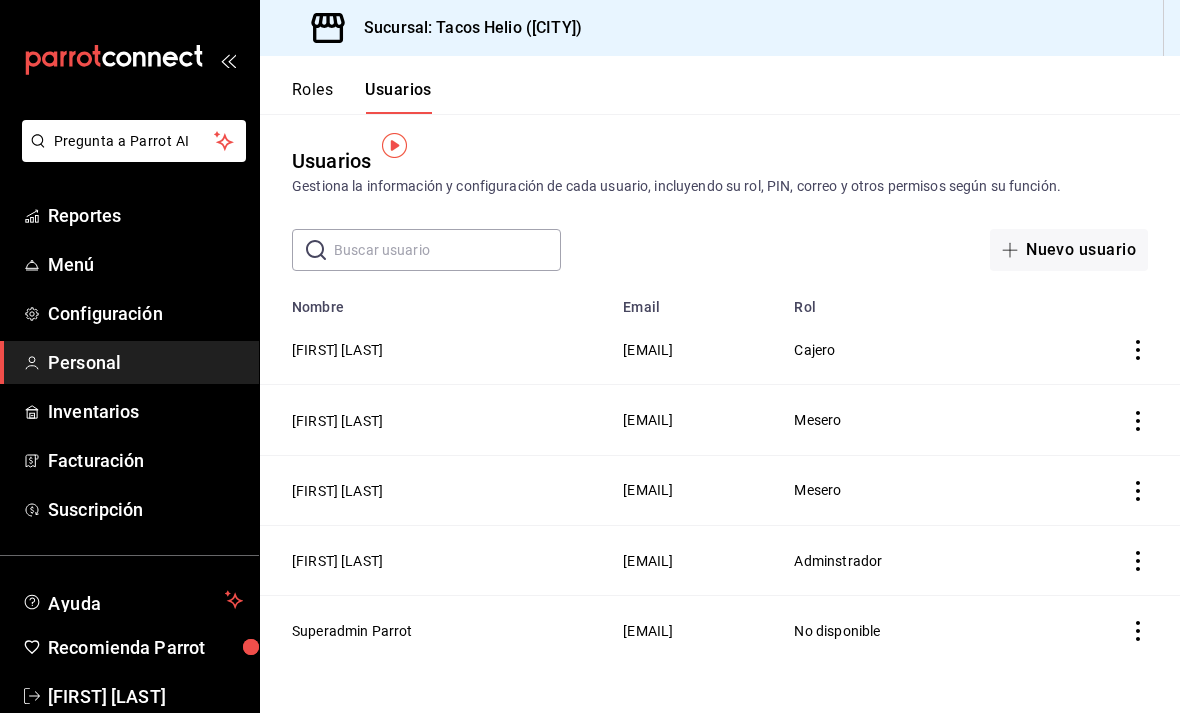 click on "Nuevo usuario" at bounding box center (1069, 250) 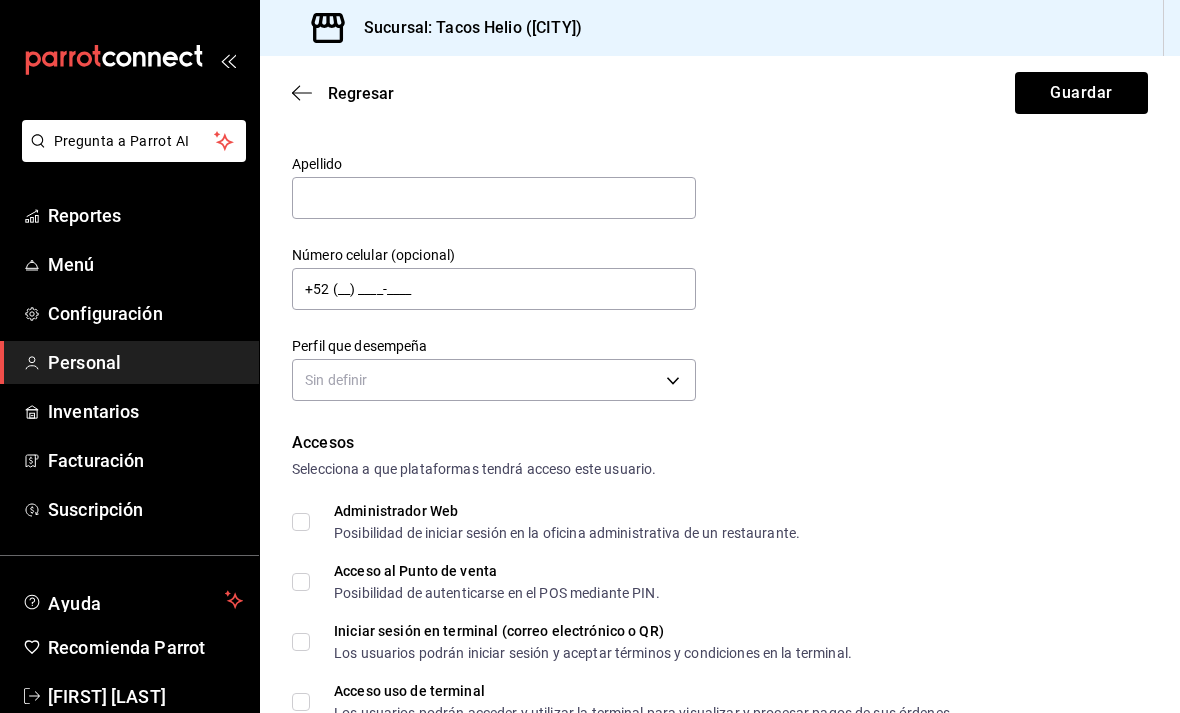 scroll, scrollTop: 129, scrollLeft: 0, axis: vertical 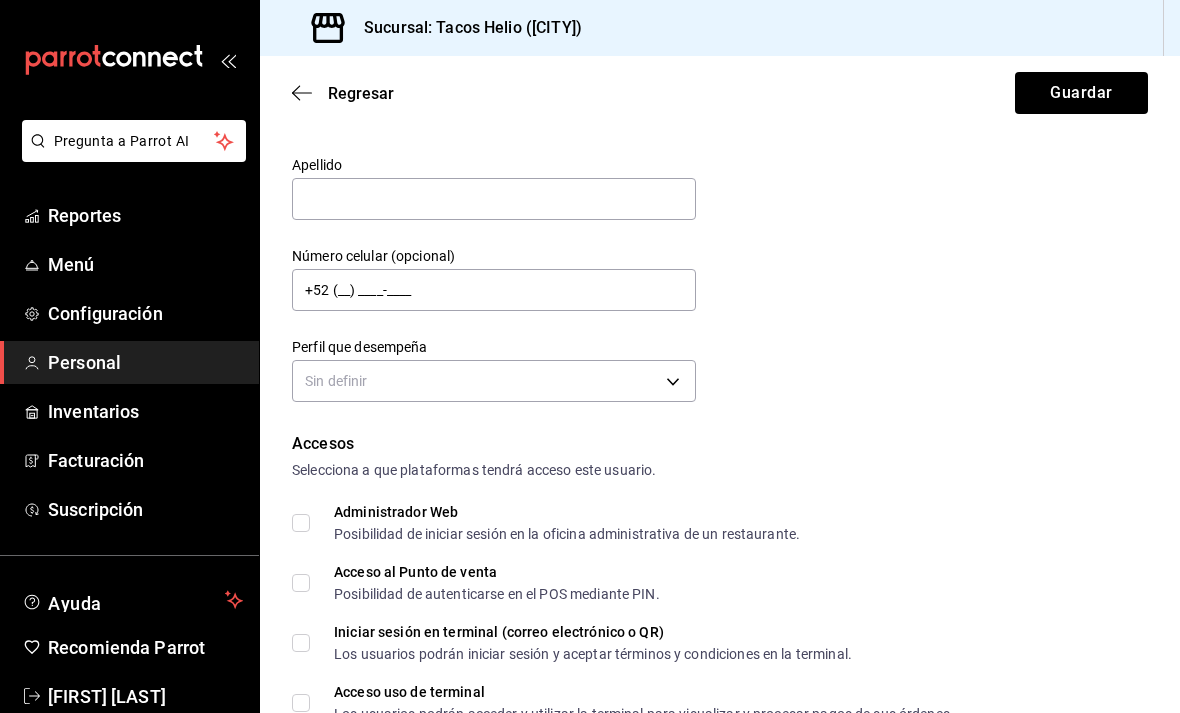 type on "[FIRST]" 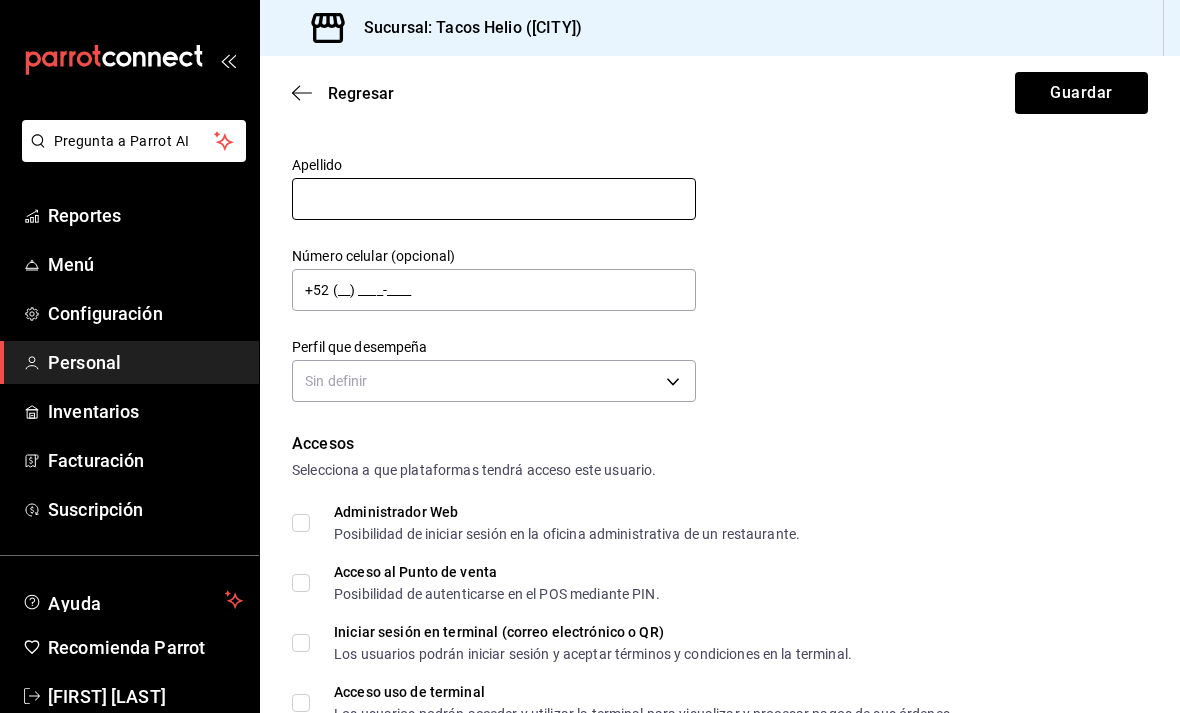 click at bounding box center [494, 199] 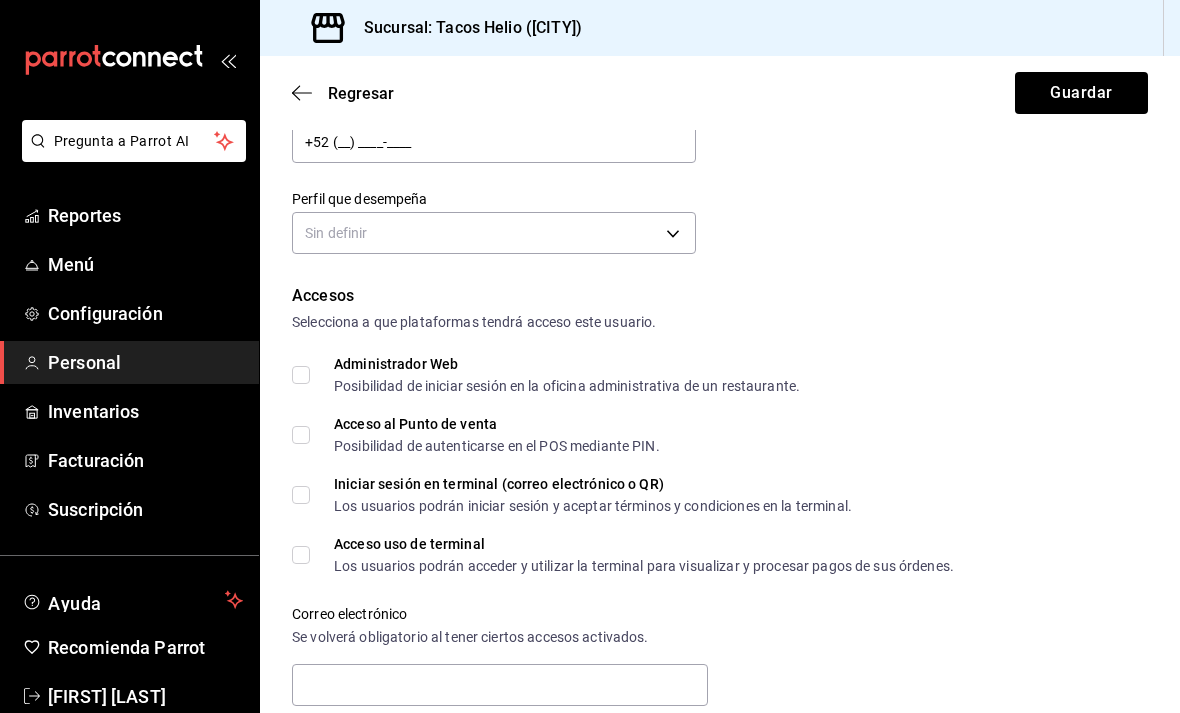 scroll, scrollTop: 276, scrollLeft: 0, axis: vertical 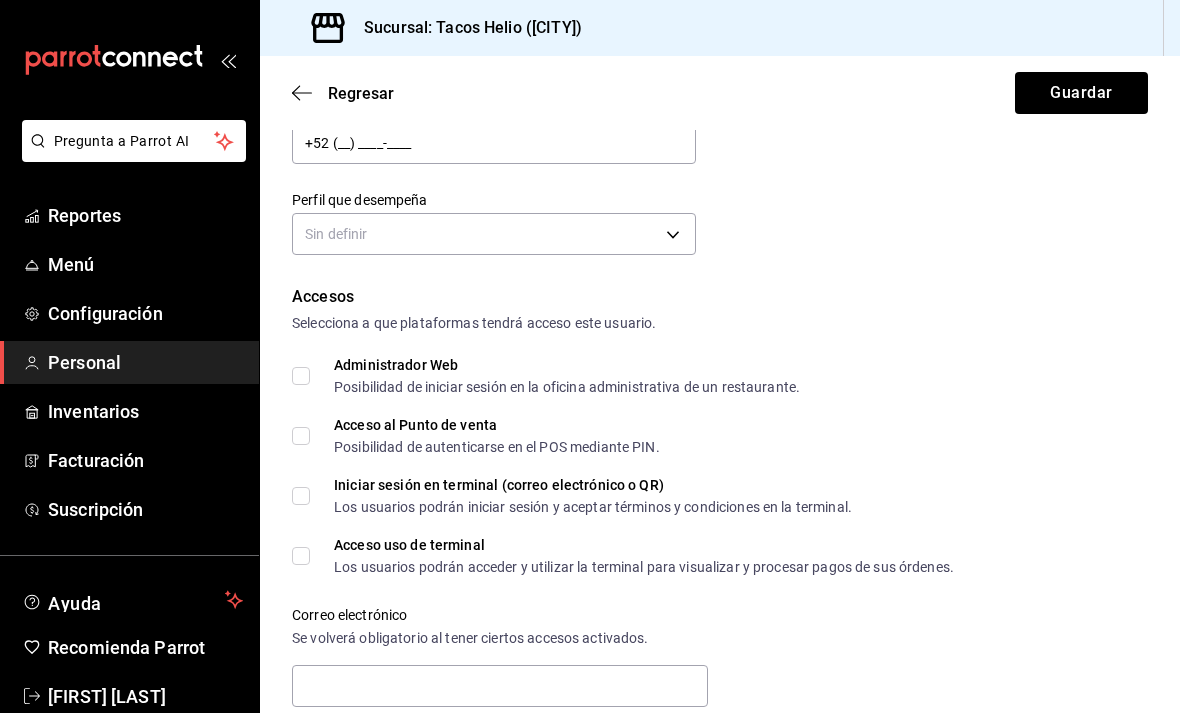 type on "[LAST]" 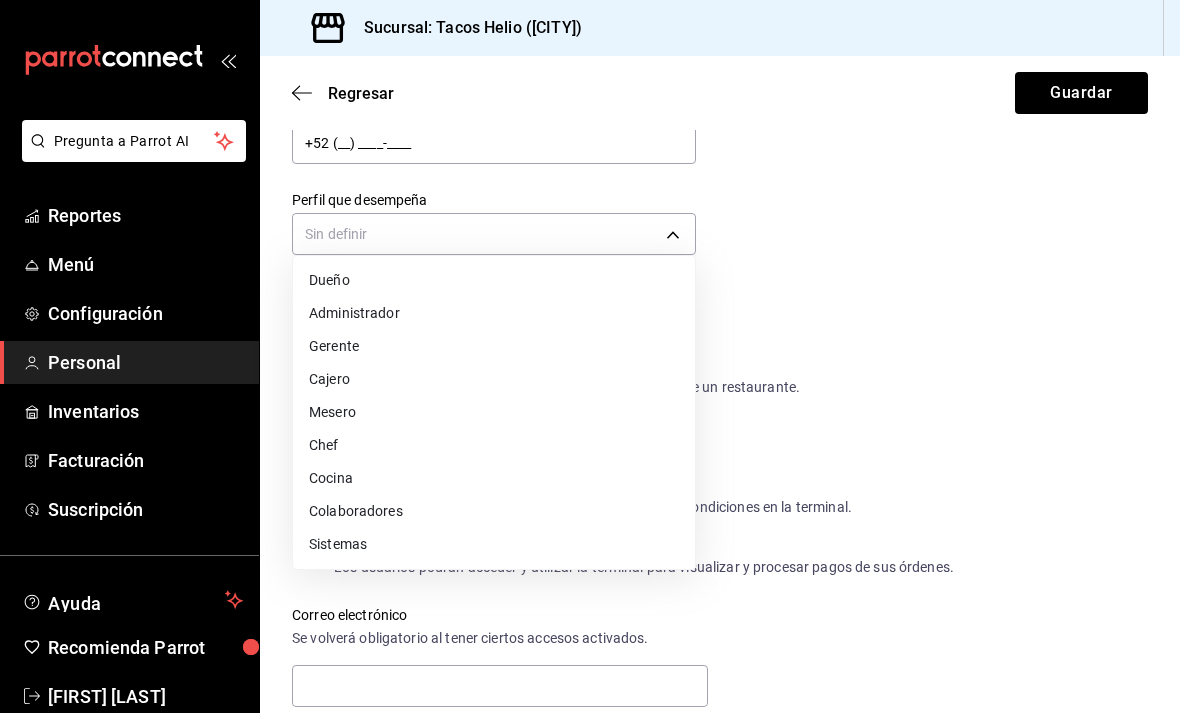 click on "Mesero" at bounding box center (494, 412) 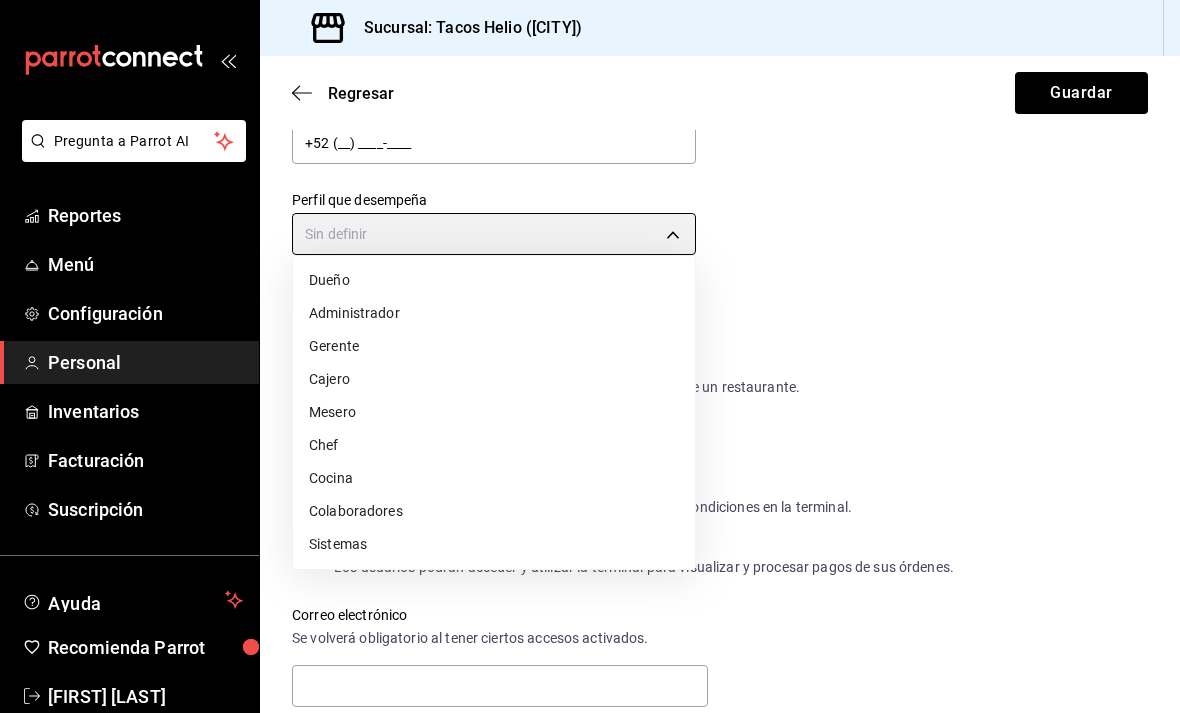 type on "WAITER" 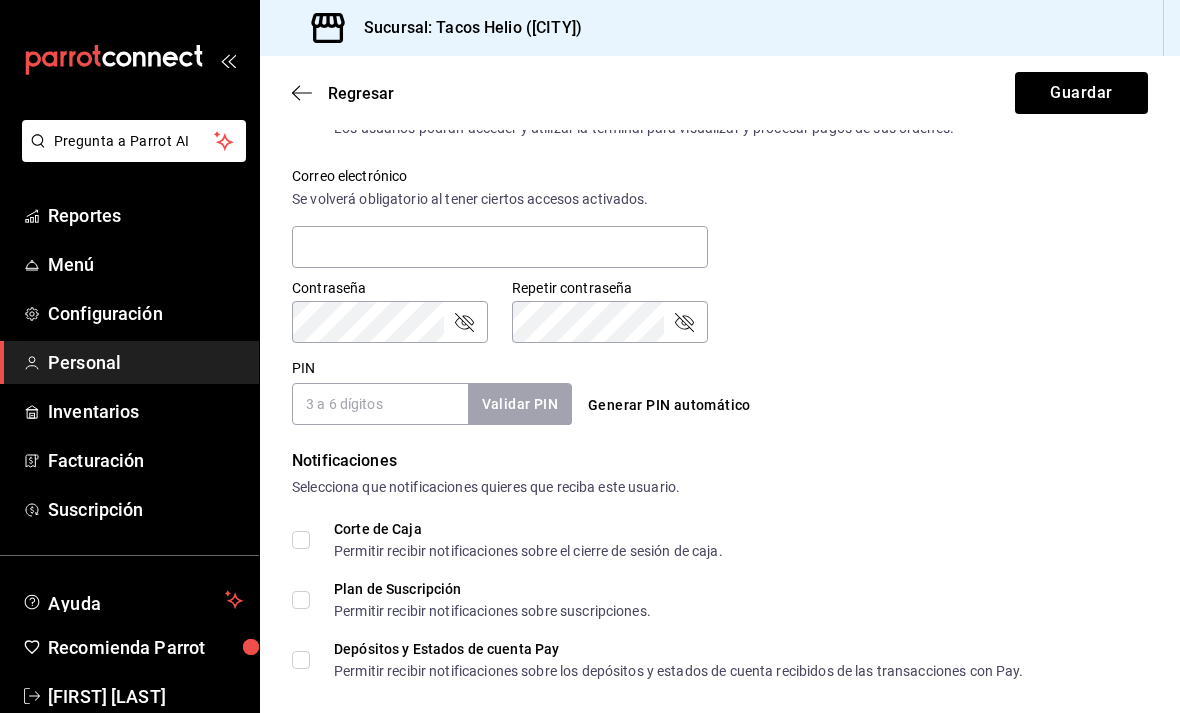 scroll, scrollTop: 716, scrollLeft: 0, axis: vertical 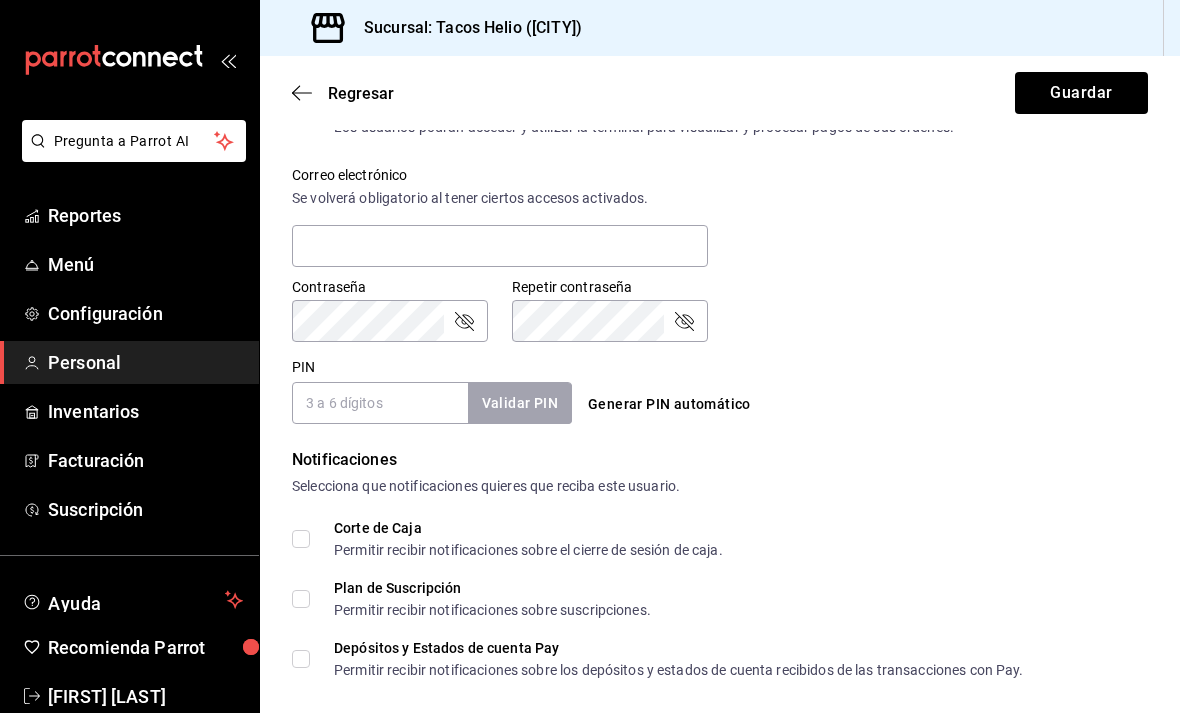 click on "PIN" at bounding box center (380, 403) 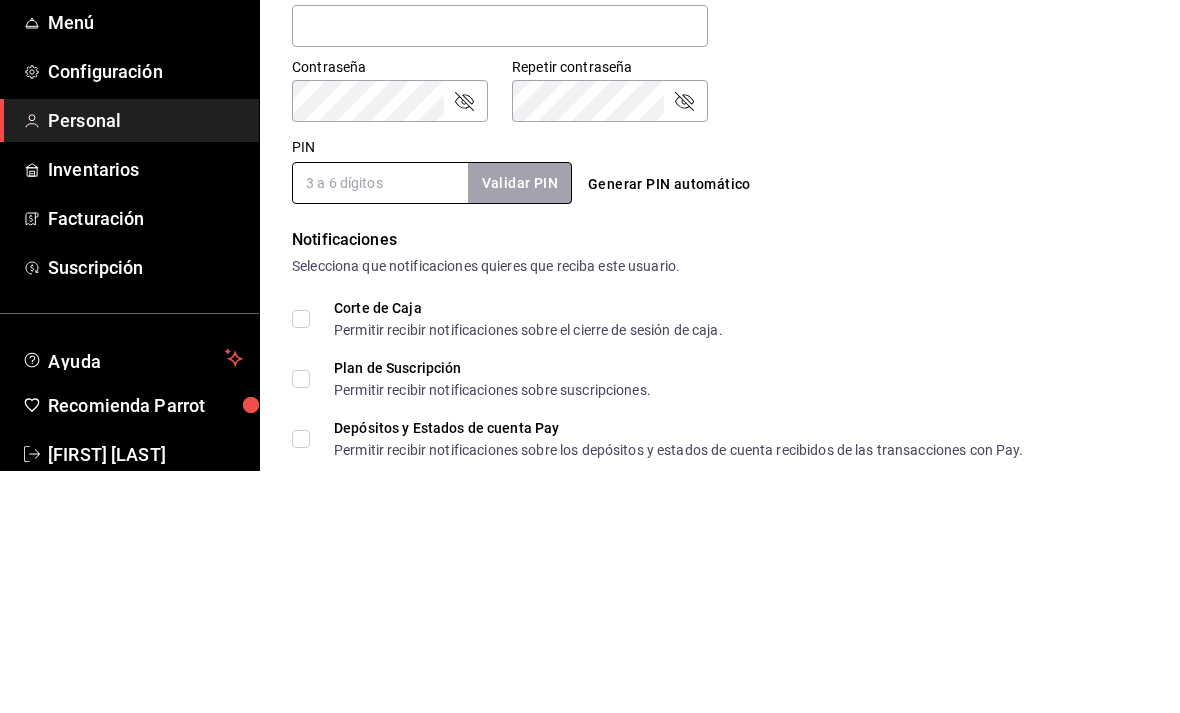 scroll, scrollTop: 703, scrollLeft: 0, axis: vertical 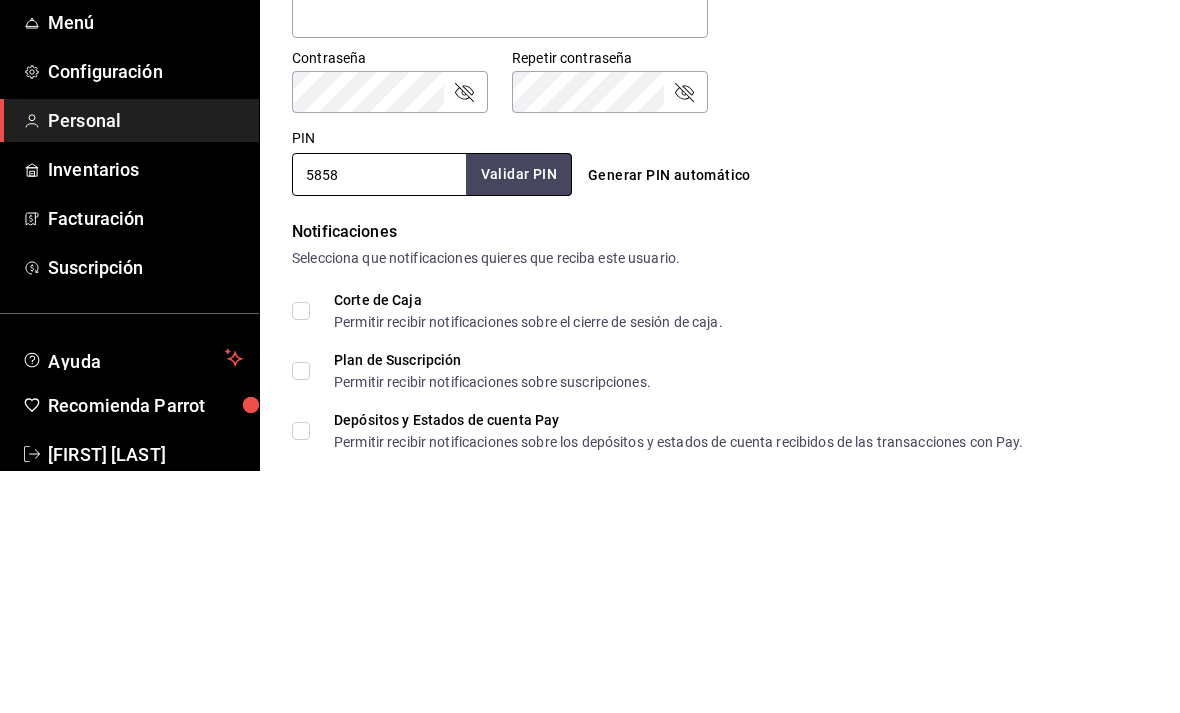 click on "Validar PIN" at bounding box center (519, 416) 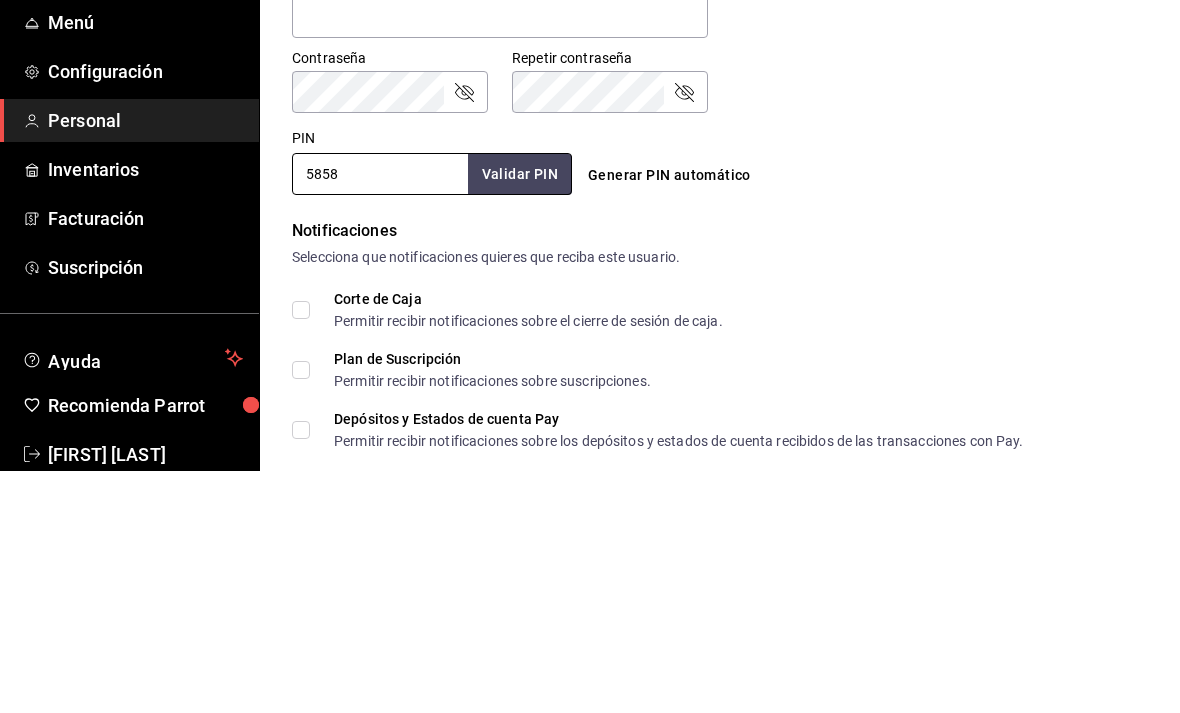 scroll, scrollTop: 64, scrollLeft: 0, axis: vertical 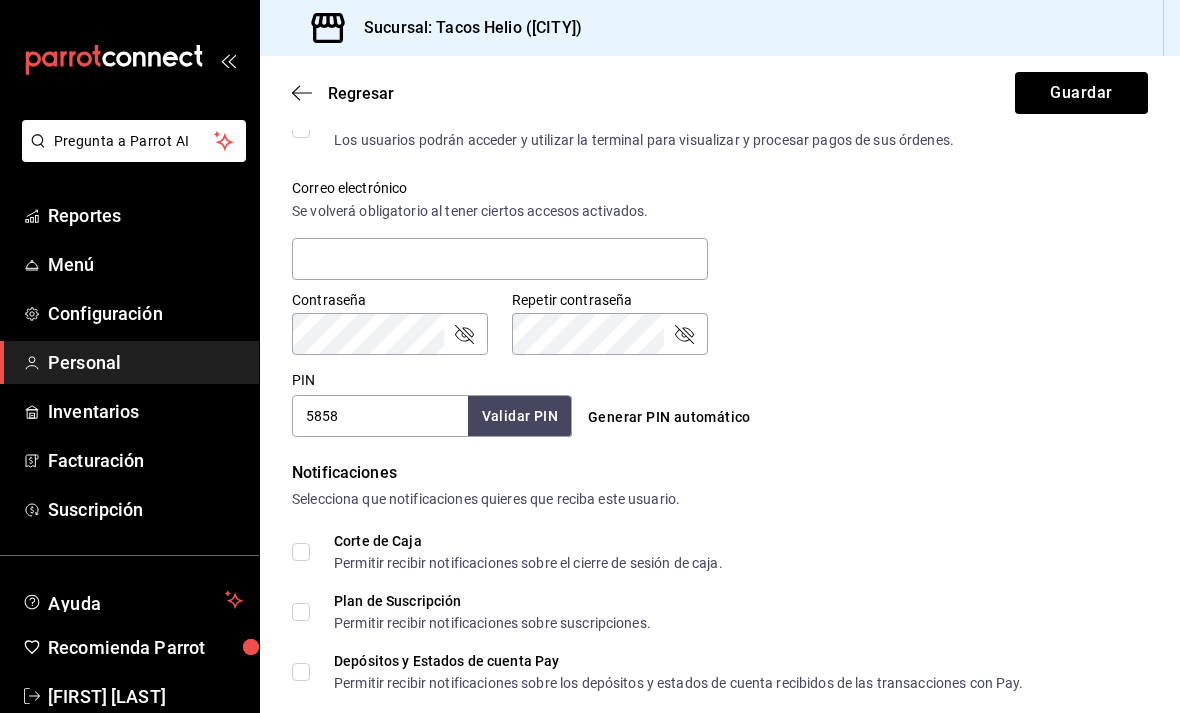 click on "5858" at bounding box center (380, 416) 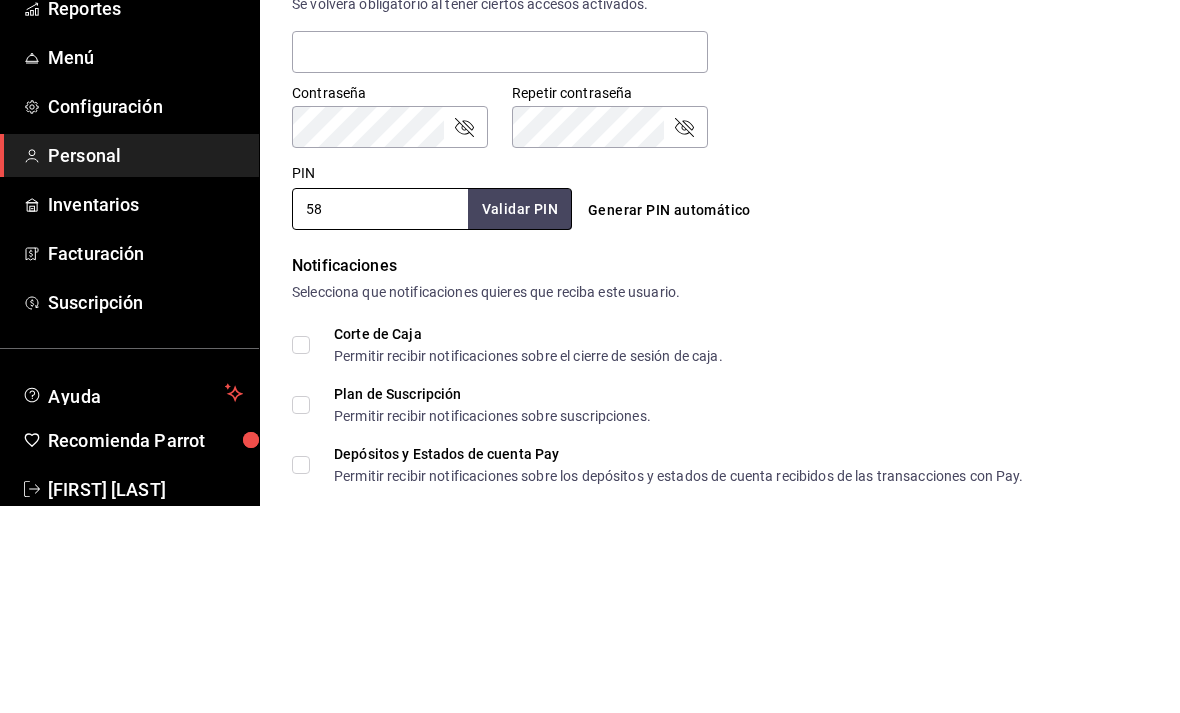 type on "5" 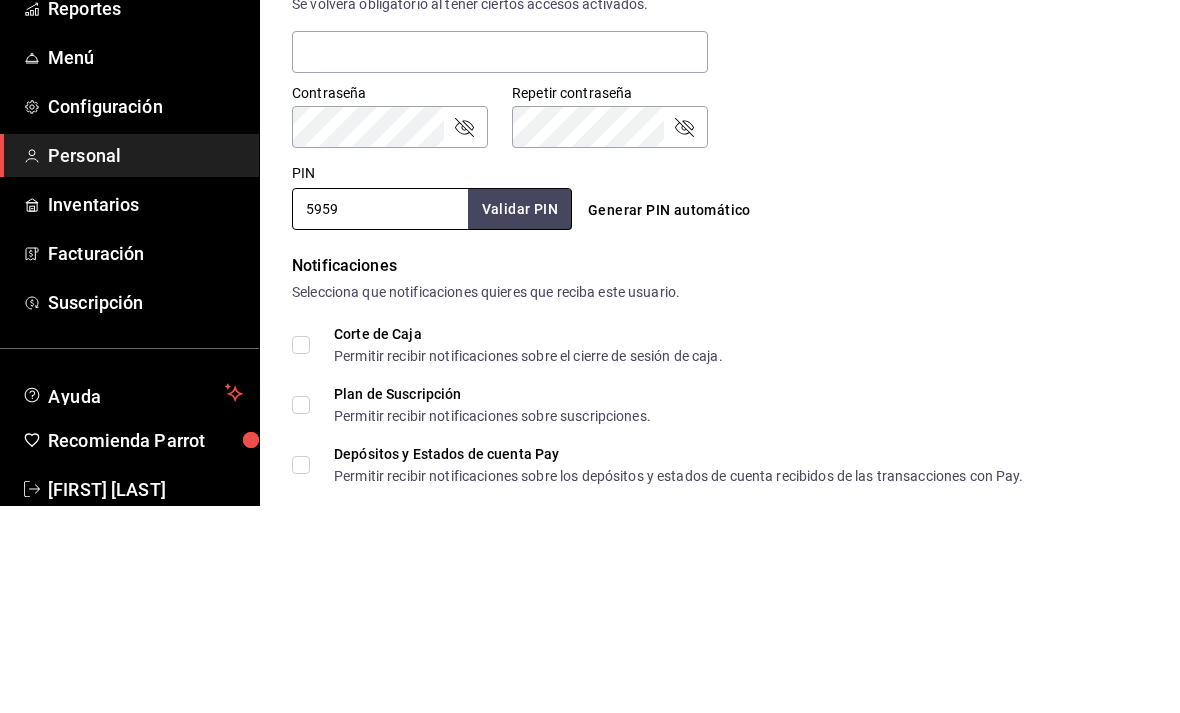 type on "5959" 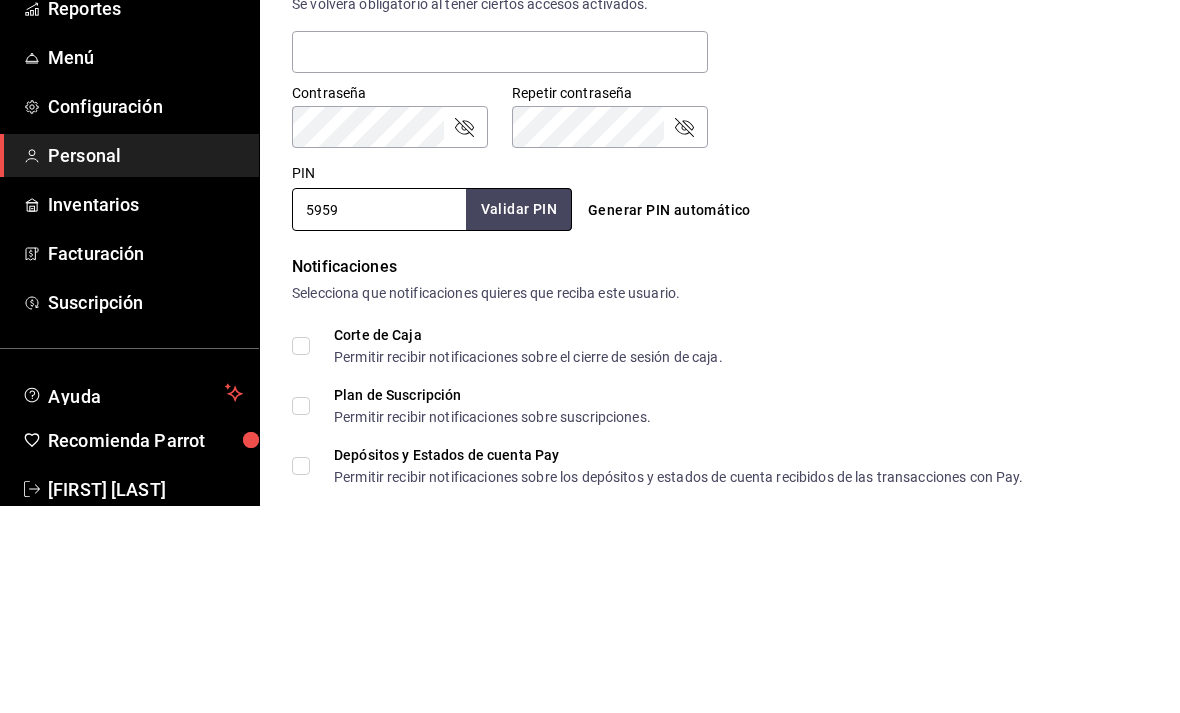 click on "Validar PIN" at bounding box center [519, 416] 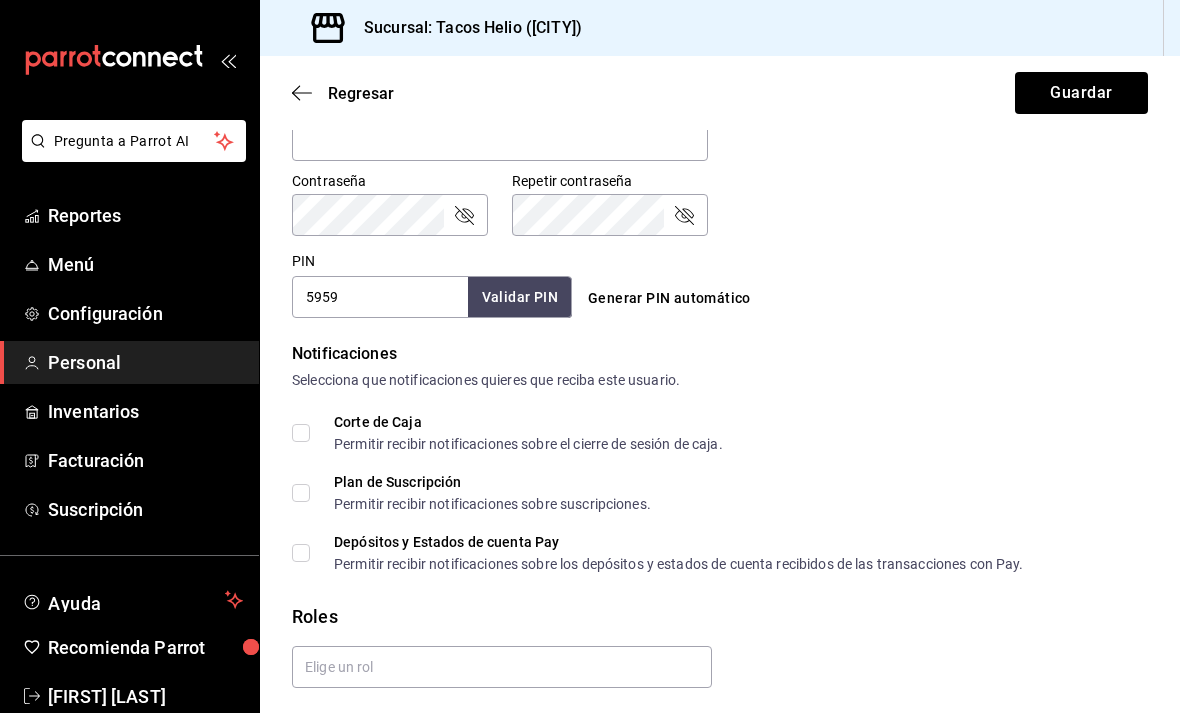 scroll, scrollTop: 821, scrollLeft: 0, axis: vertical 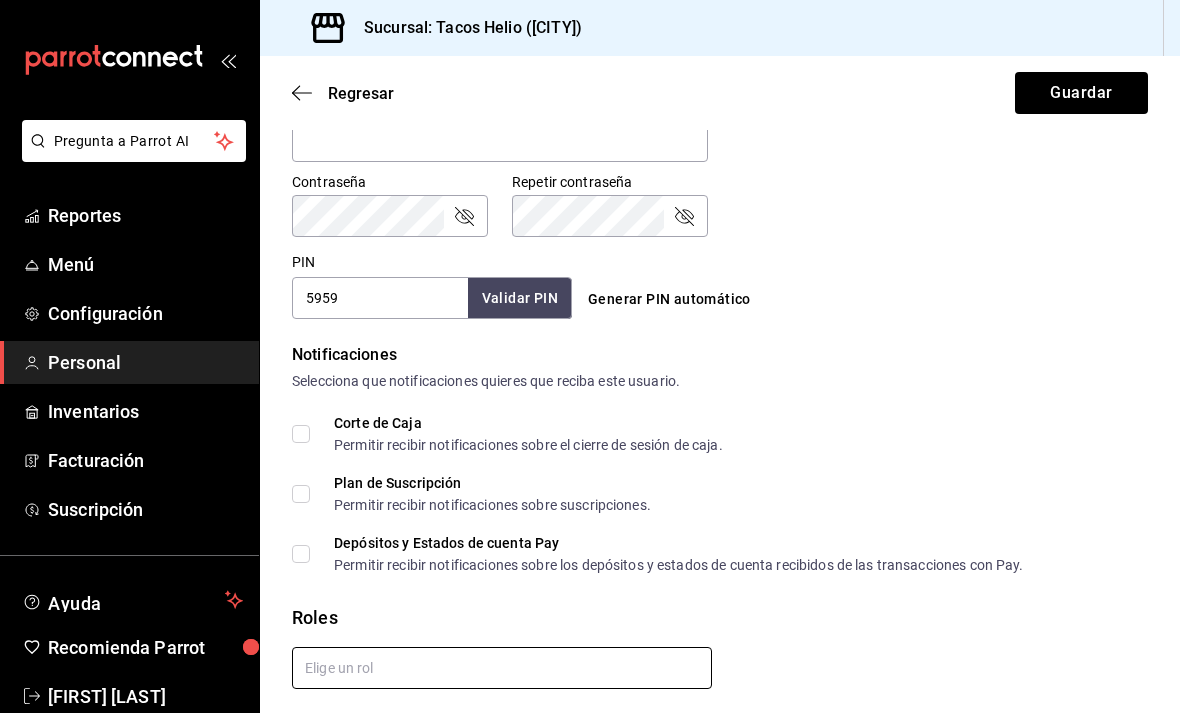 click at bounding box center [502, 668] 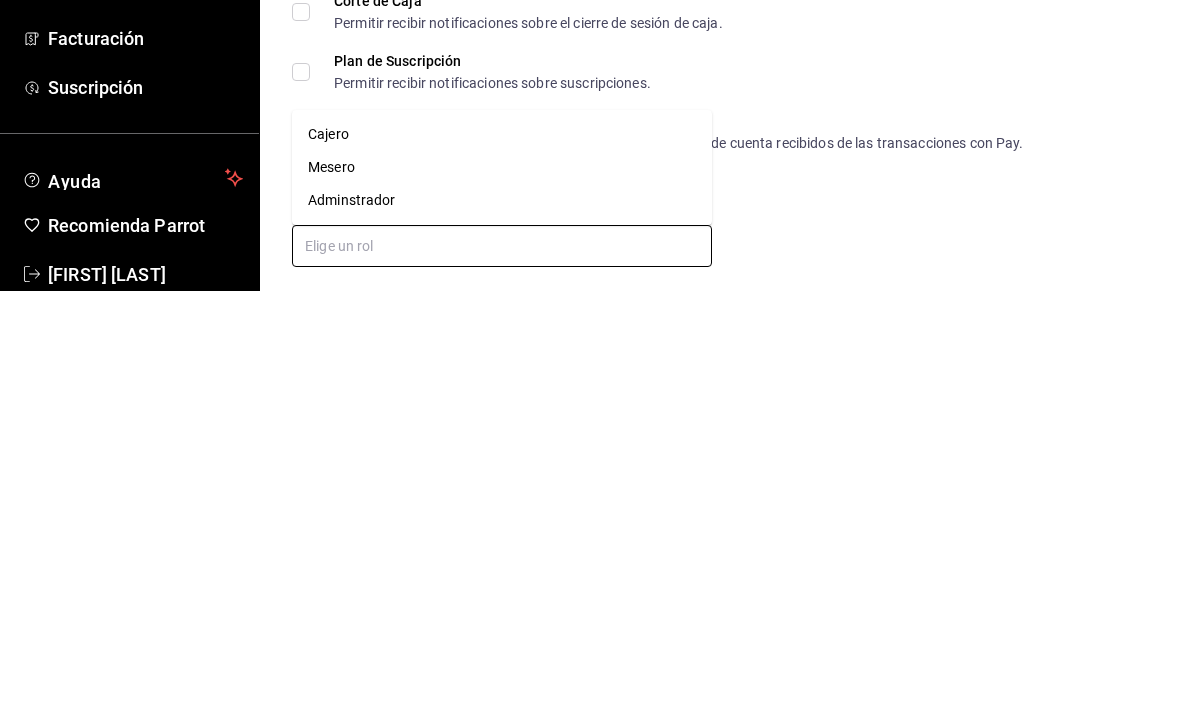 click on "Mesero" at bounding box center [502, 589] 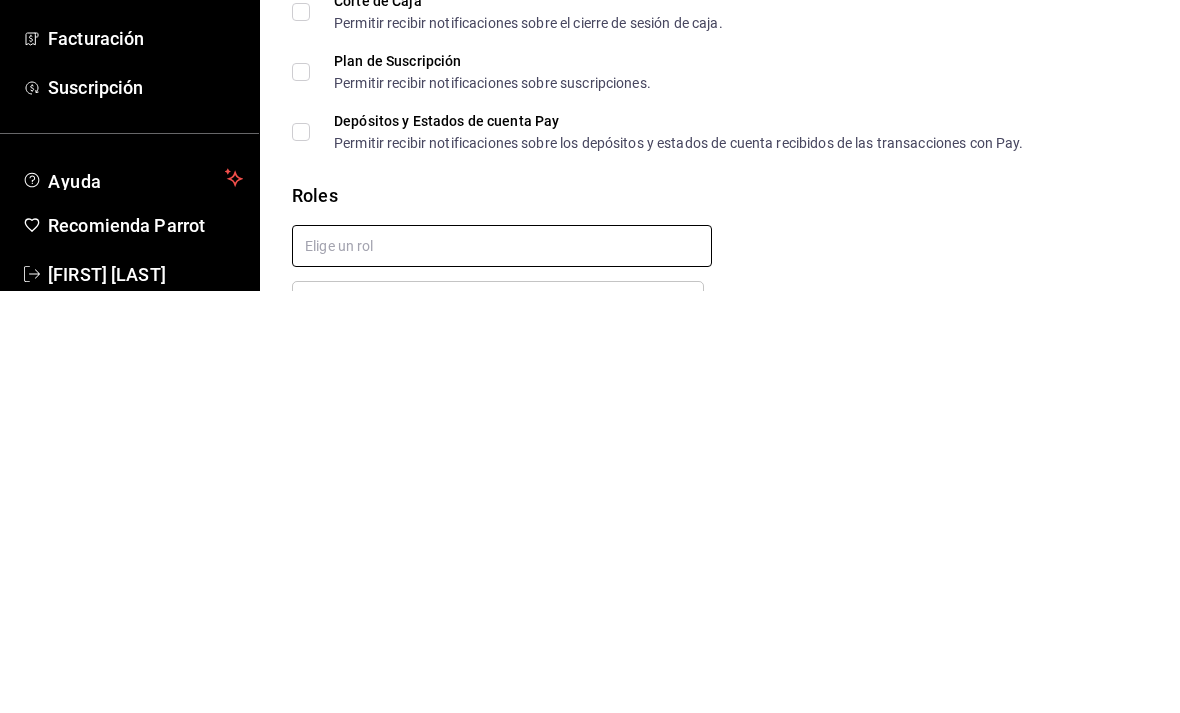 checkbox on "true" 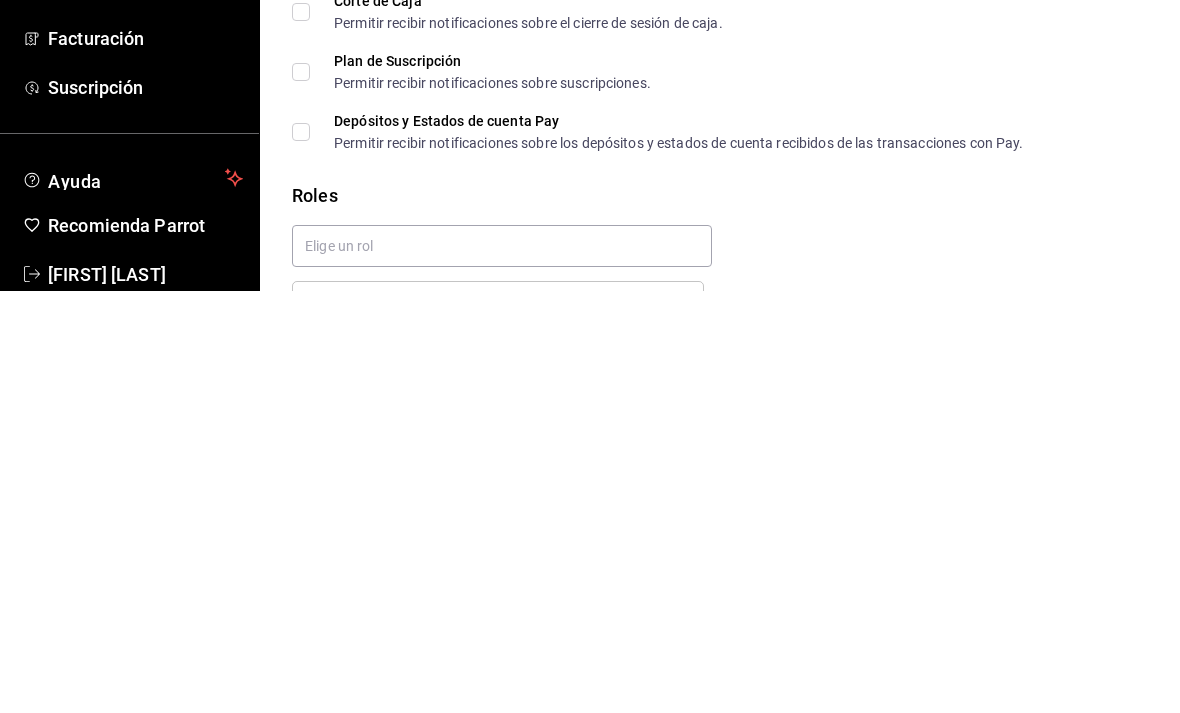 click on "Mesero" at bounding box center (712, 693) 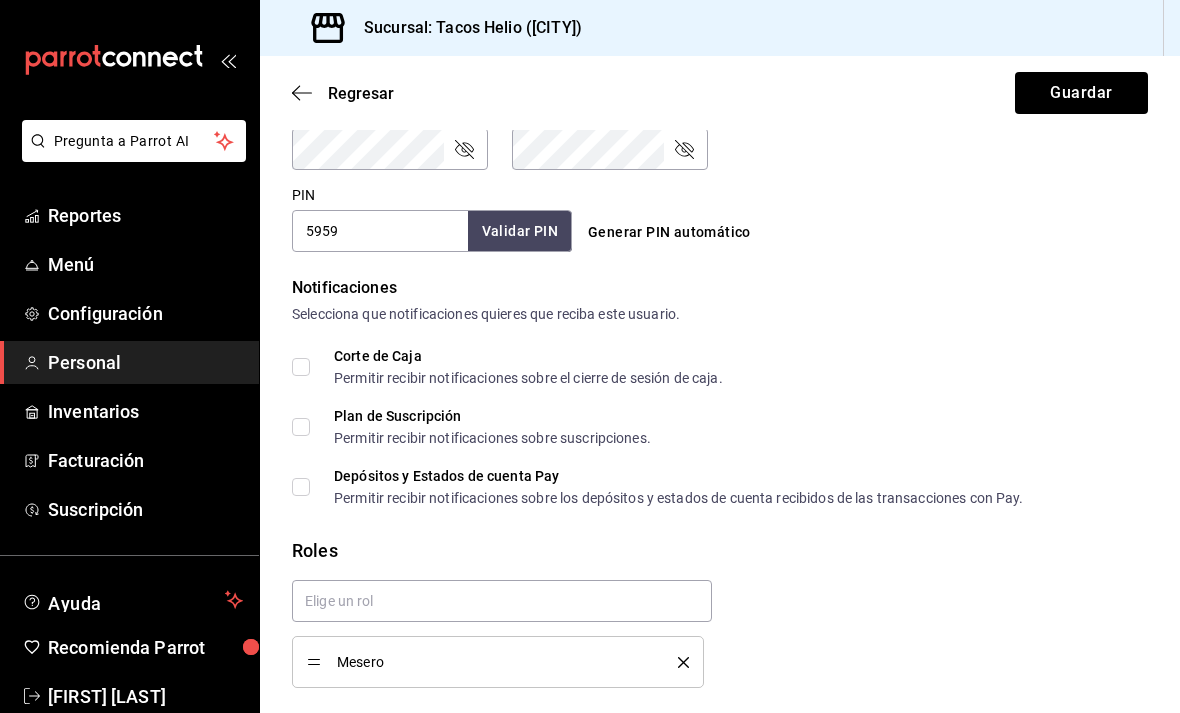 scroll, scrollTop: 887, scrollLeft: 0, axis: vertical 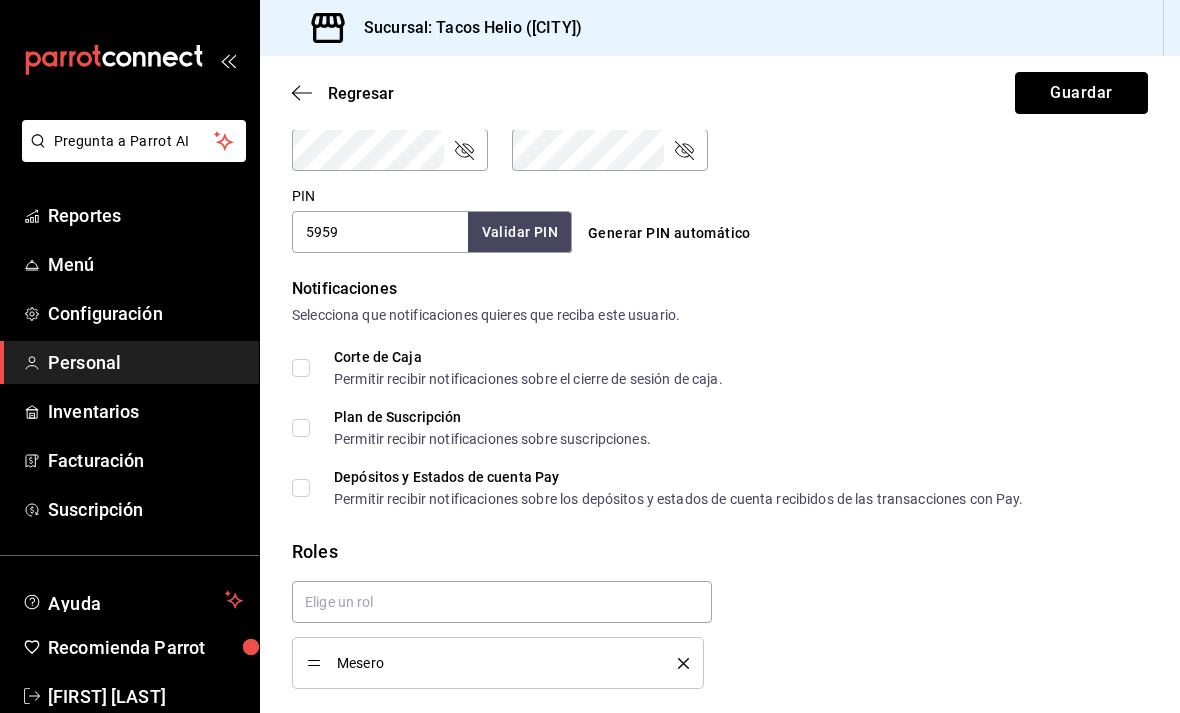 click on "Guardar" at bounding box center [1081, 93] 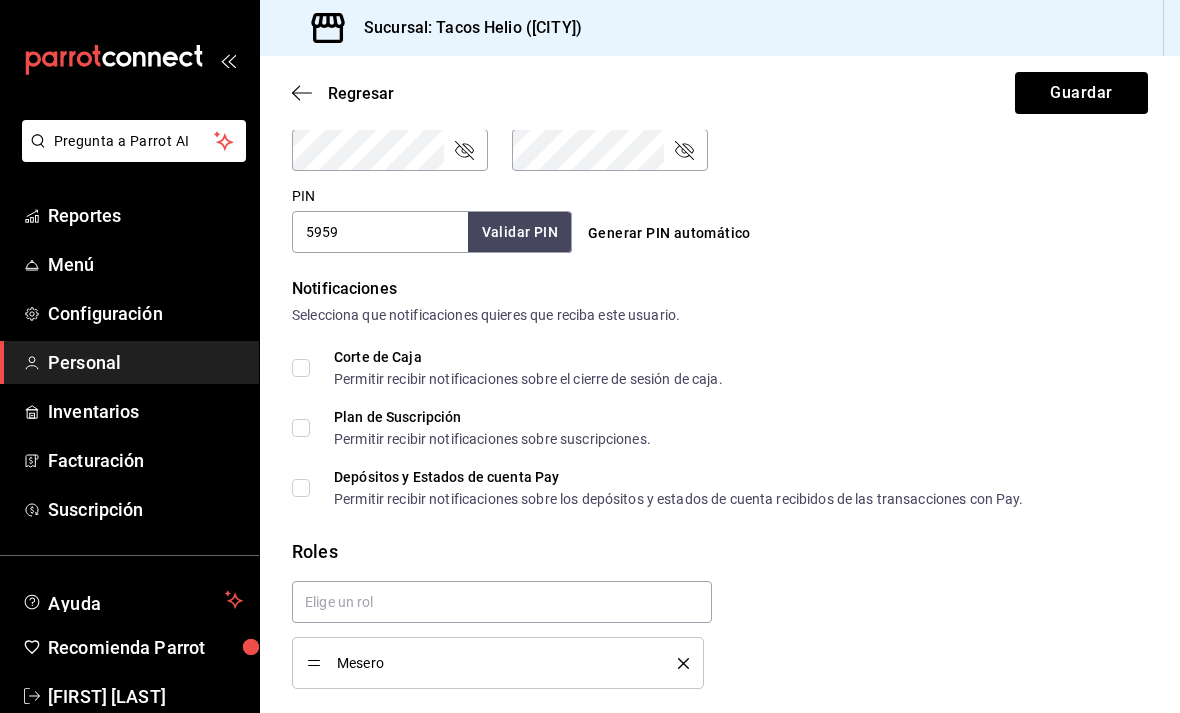 scroll, scrollTop: 0, scrollLeft: 0, axis: both 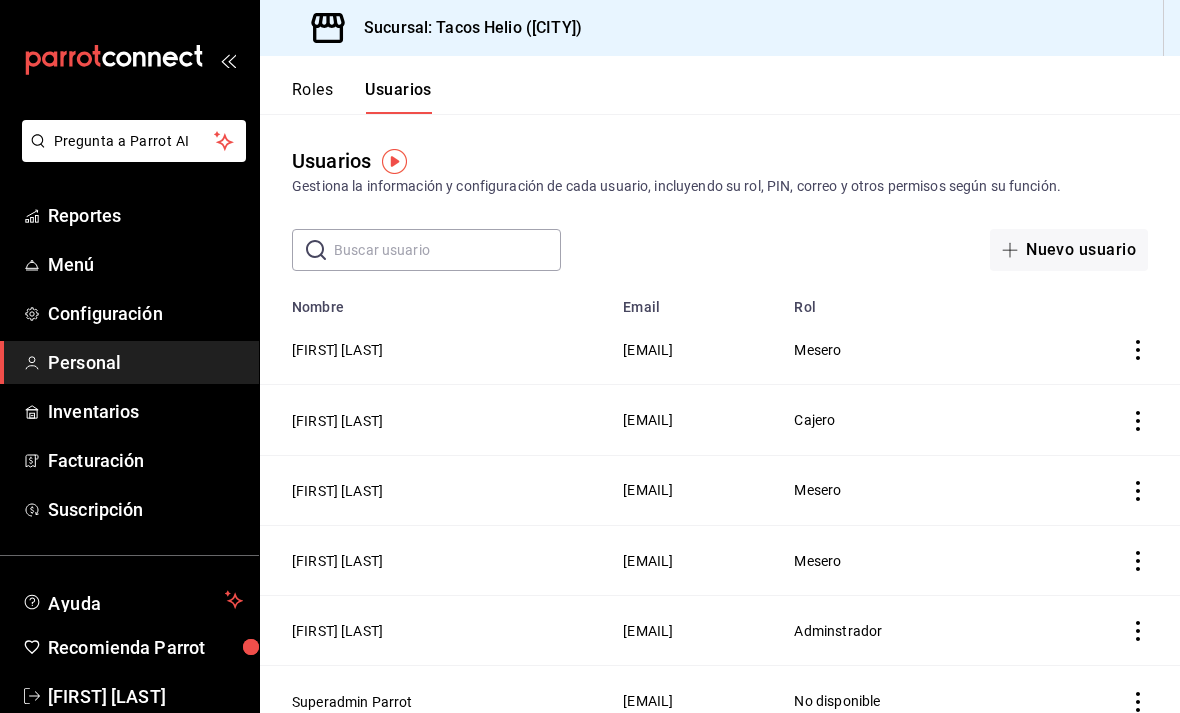 click 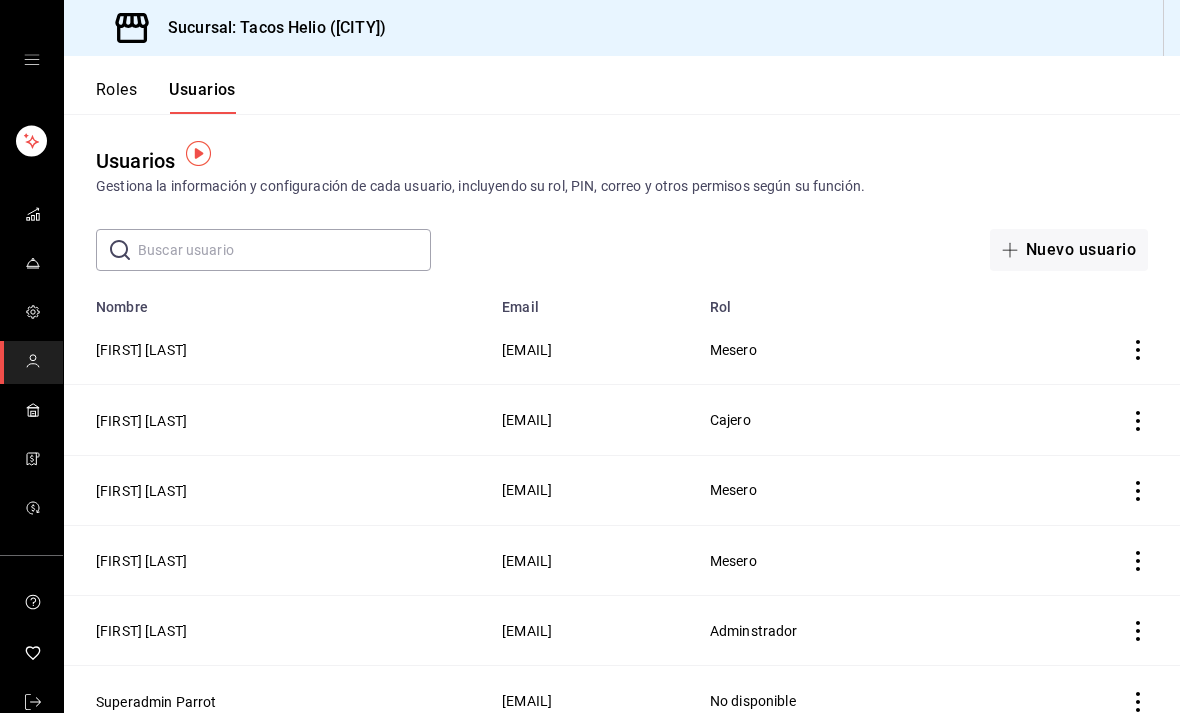 scroll, scrollTop: 0, scrollLeft: 0, axis: both 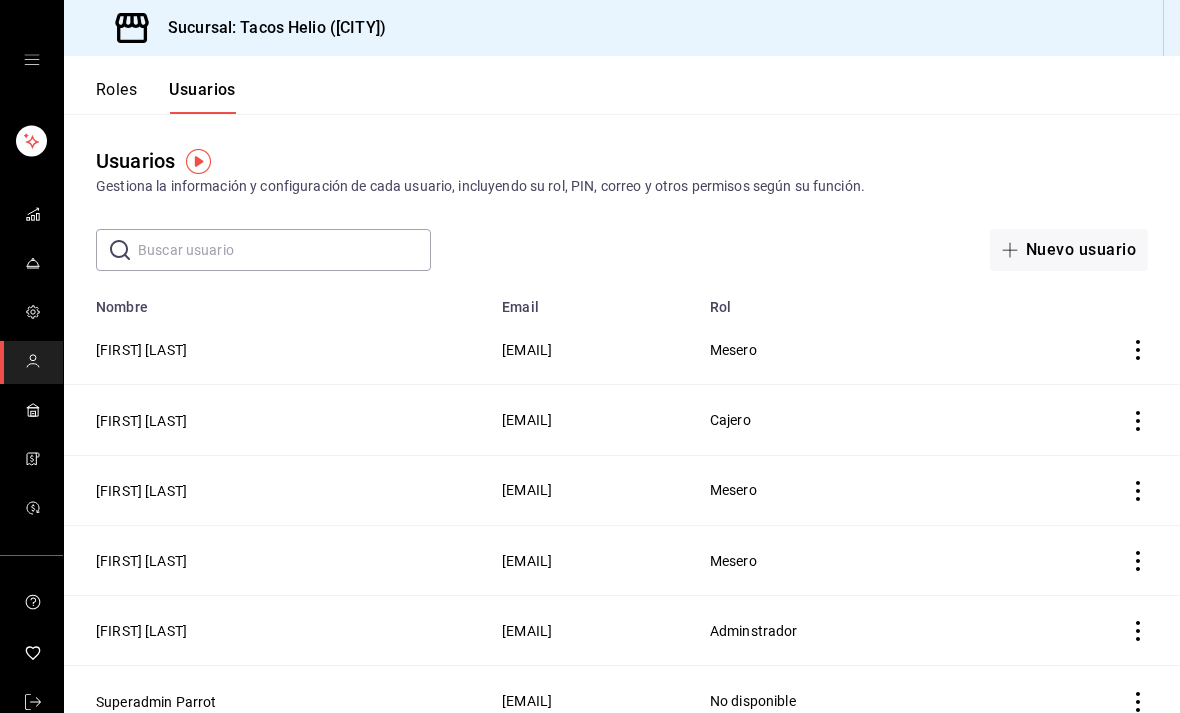click on "Roles" at bounding box center [116, 97] 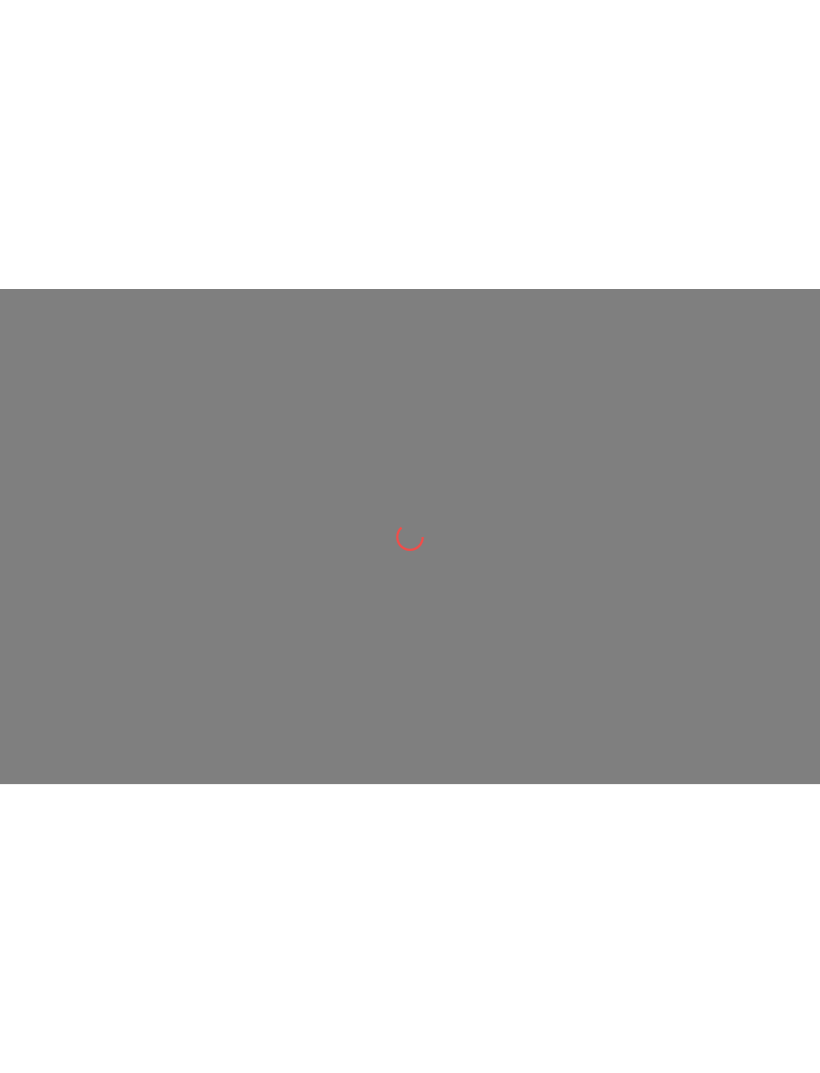 scroll, scrollTop: 0, scrollLeft: 0, axis: both 